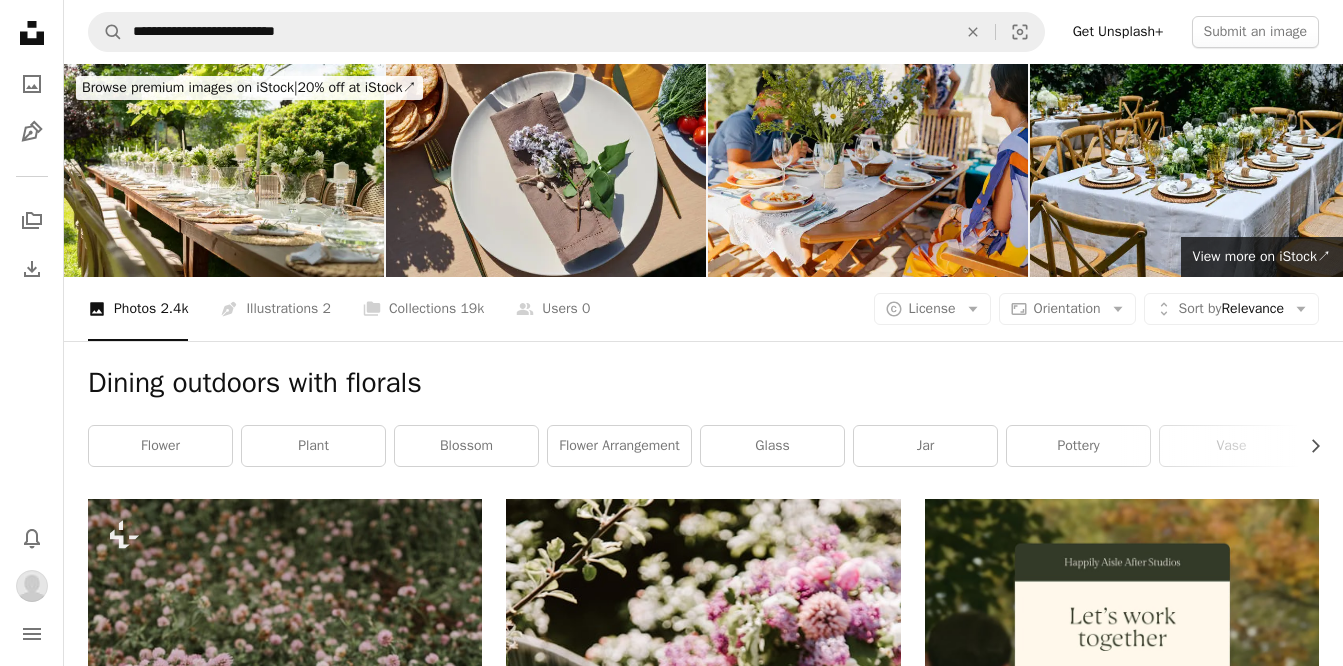 click at bounding box center (285, 45010) 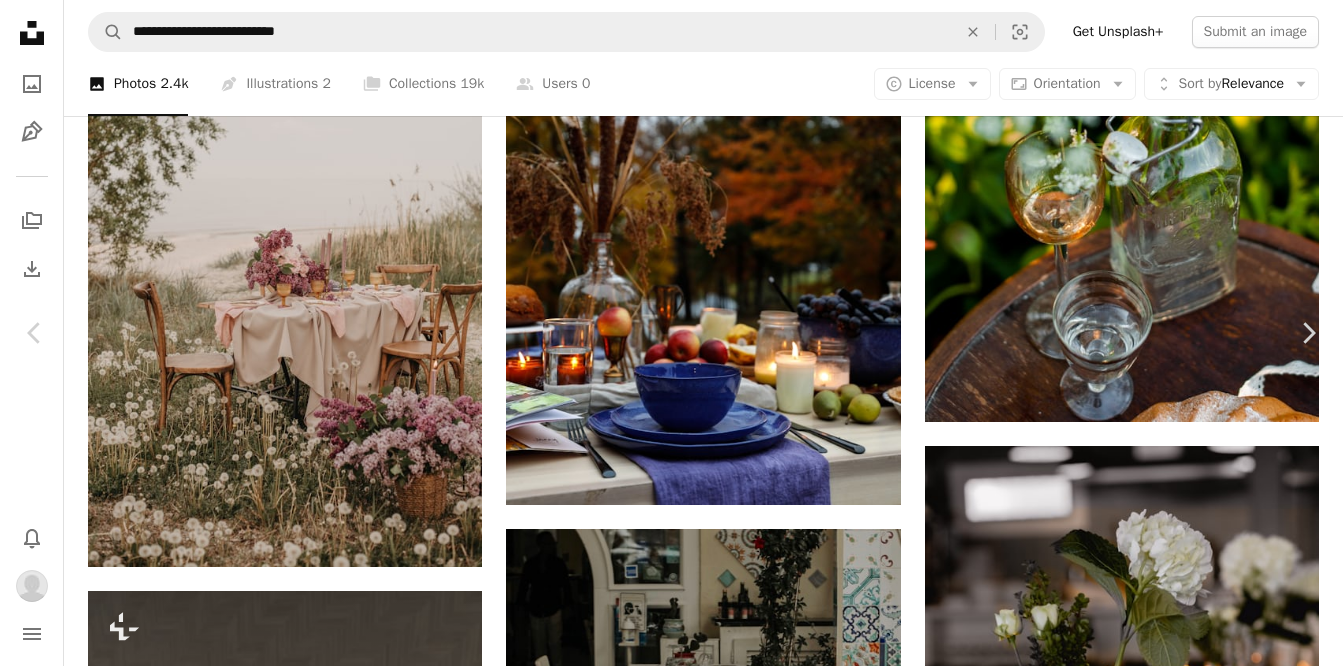 drag, startPoint x: 513, startPoint y: 246, endPoint x: 701, endPoint y: 241, distance: 188.06648 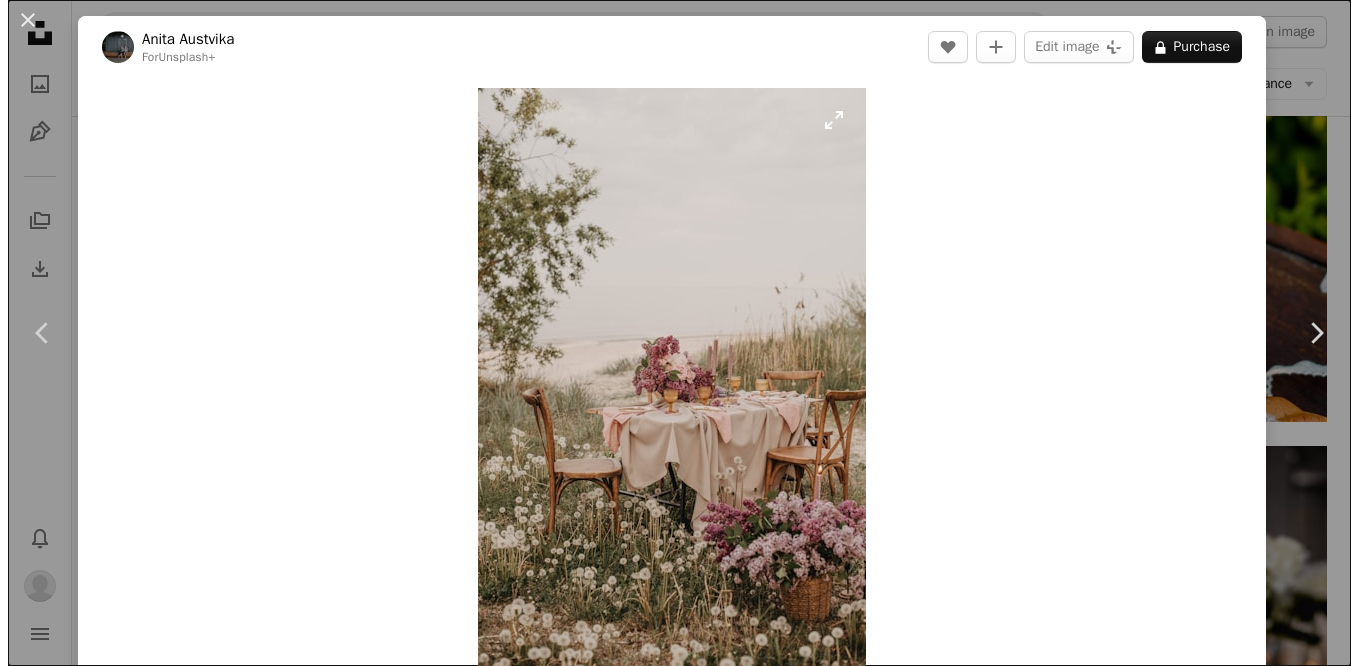 scroll, scrollTop: 44525, scrollLeft: 0, axis: vertical 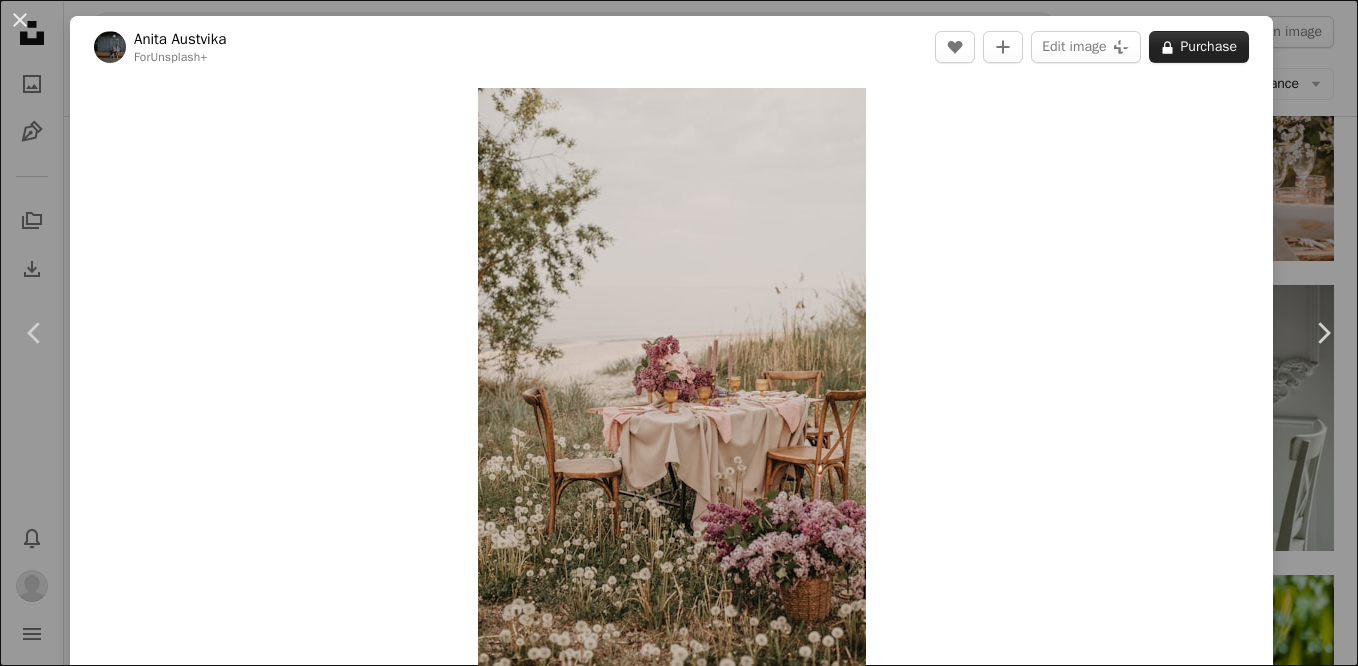 click on "A lock   Purchase" at bounding box center [1199, 47] 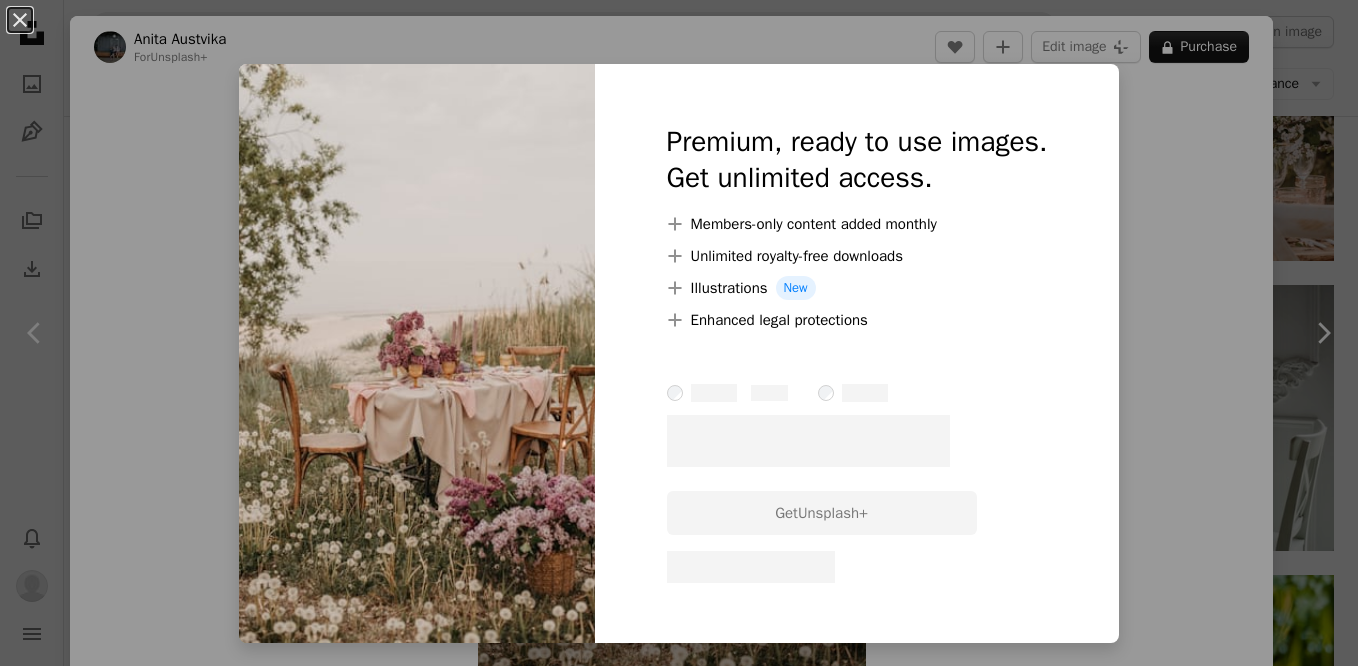 click on "An X shape Premium, ready to use images. Get unlimited access. A plus sign Members-only content added monthly A plus sign Unlimited royalty-free downloads A plus sign Illustrations  New A plus sign Enhanced legal protections – –––– – –––– – –––– – –––– ––––. Get  Unsplash+ –     –  –––– – ––– –––– –  –––– –– –     –  –––– – ––– –––– –  –––– ––" at bounding box center [679, 333] 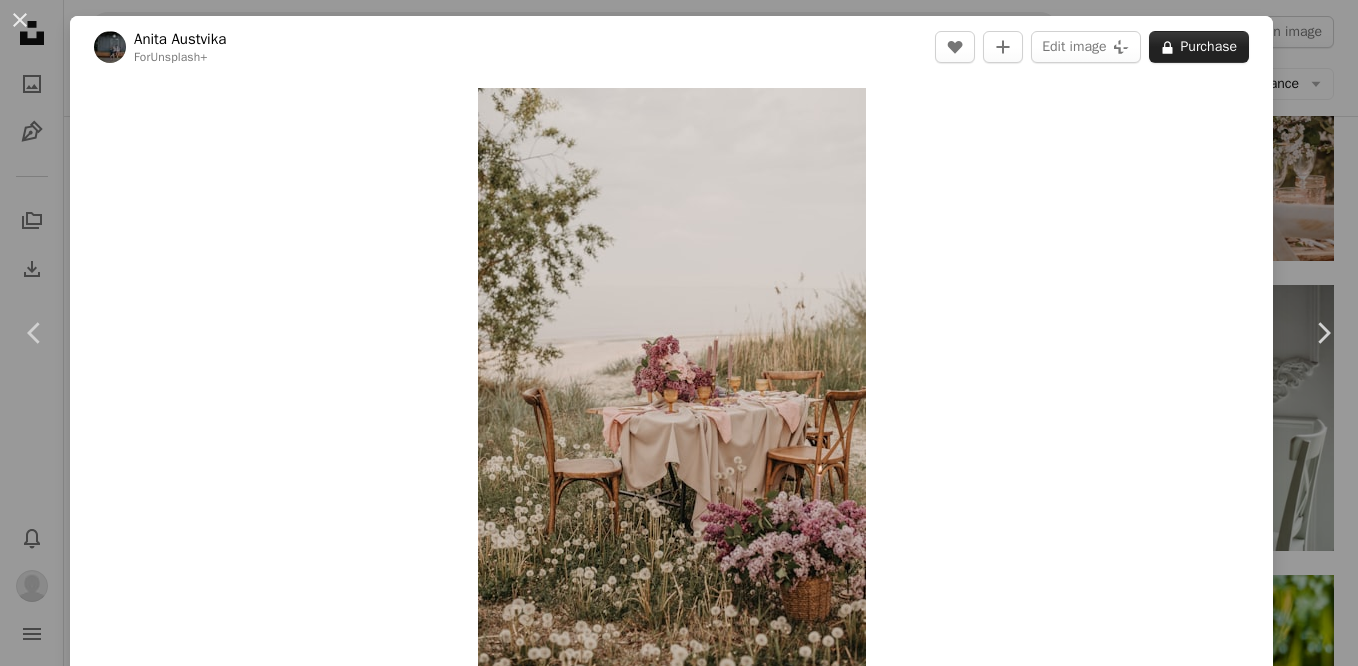 click on "A lock   Purchase" at bounding box center (1199, 47) 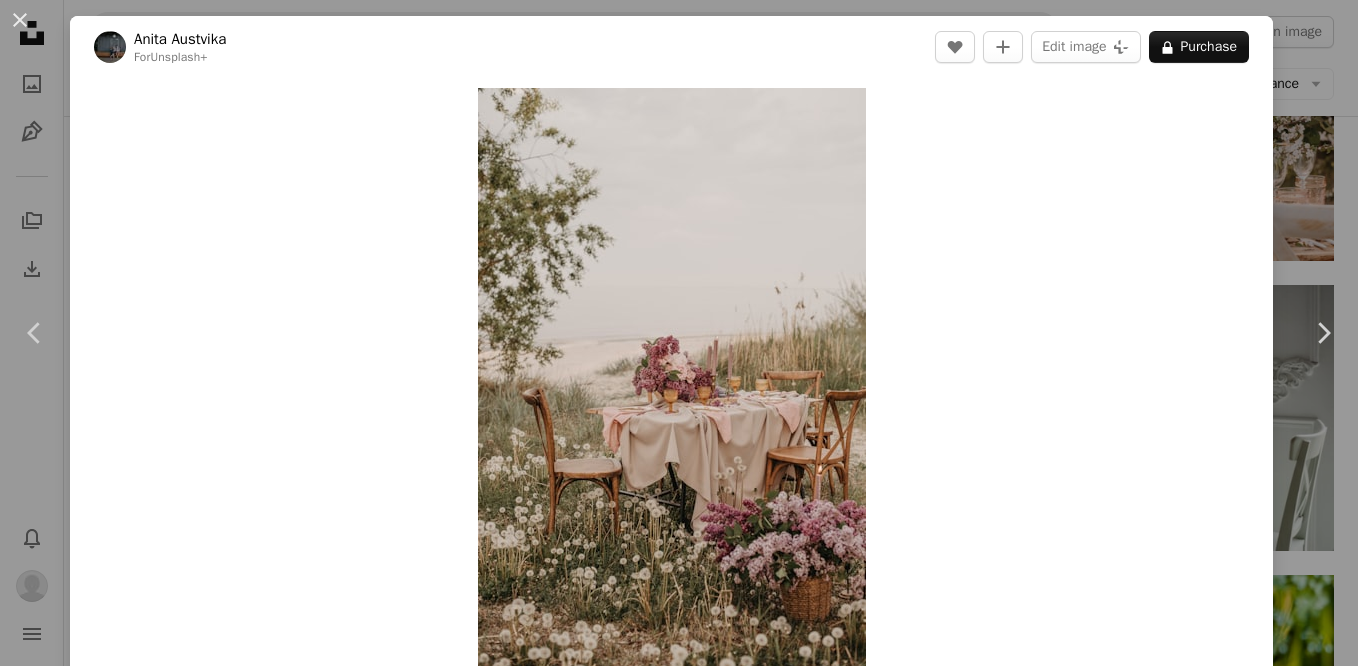 click on "An X shape Premium, ready to use images. Get unlimited access. A plus sign Members-only content added monthly A plus sign Unlimited royalty-free downloads A plus sign Illustrations  New A plus sign Enhanced legal protections – –––– – –––– – –––– – –––– ––––. Get  Unsplash+ –     –  –––– – ––– –––– –  –––– –– –     –  –––– – ––– –––– –  –––– ––" at bounding box center (679, 5352) 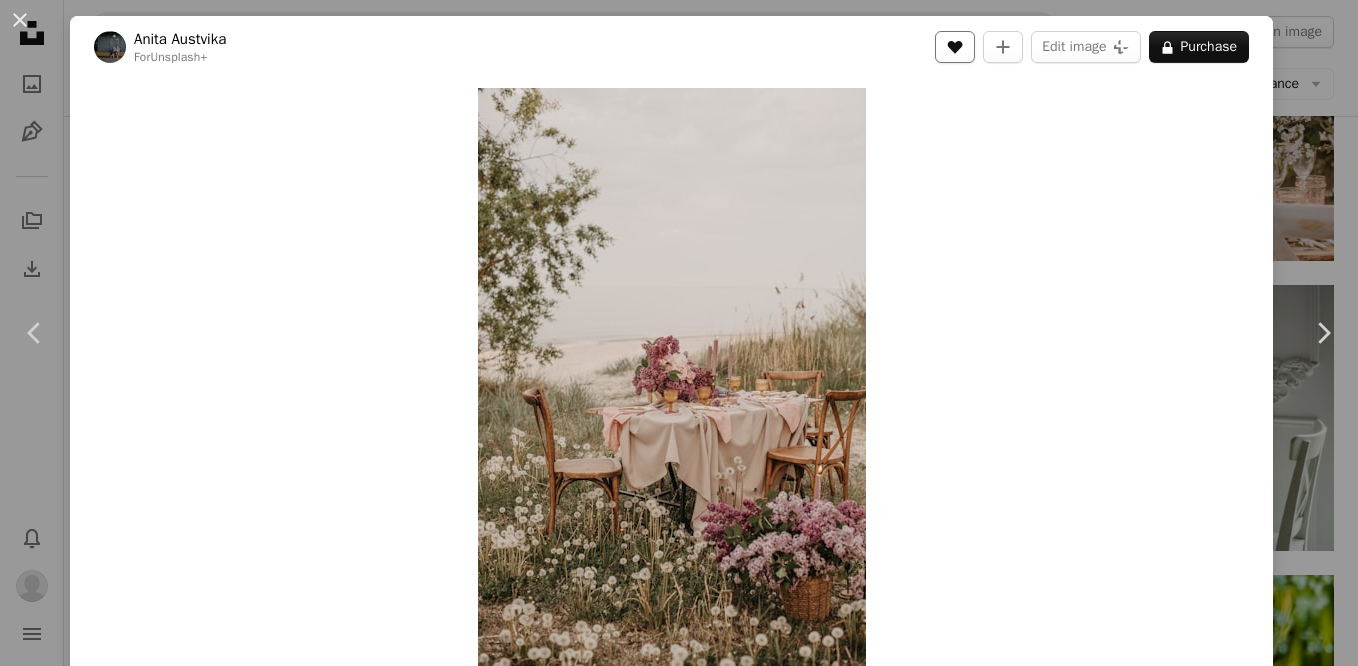 click 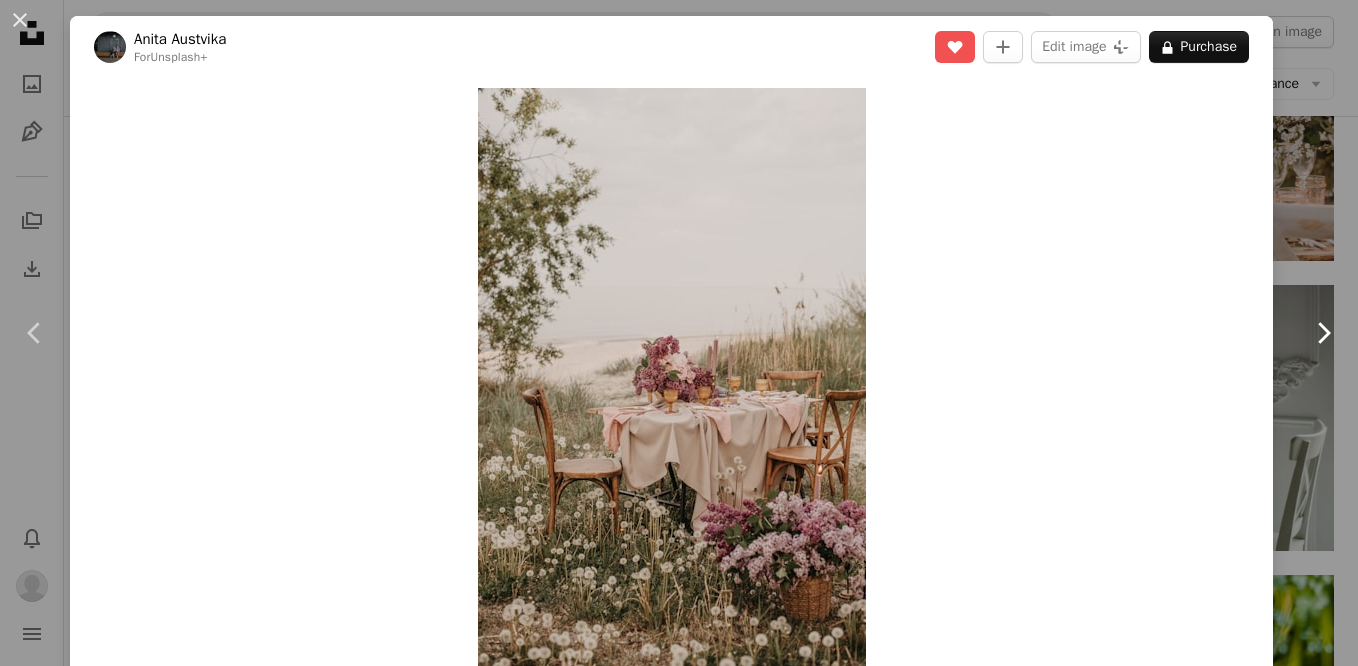 click on "Chevron right" at bounding box center [1323, 333] 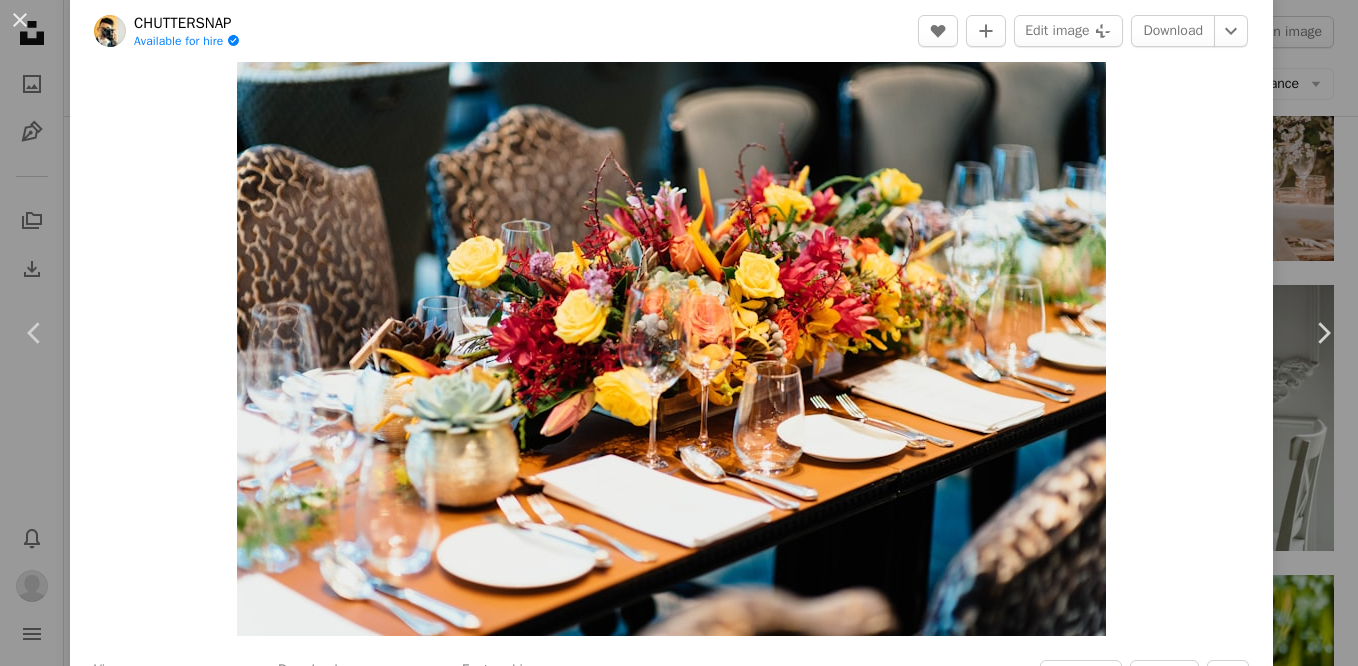 scroll, scrollTop: 33, scrollLeft: 0, axis: vertical 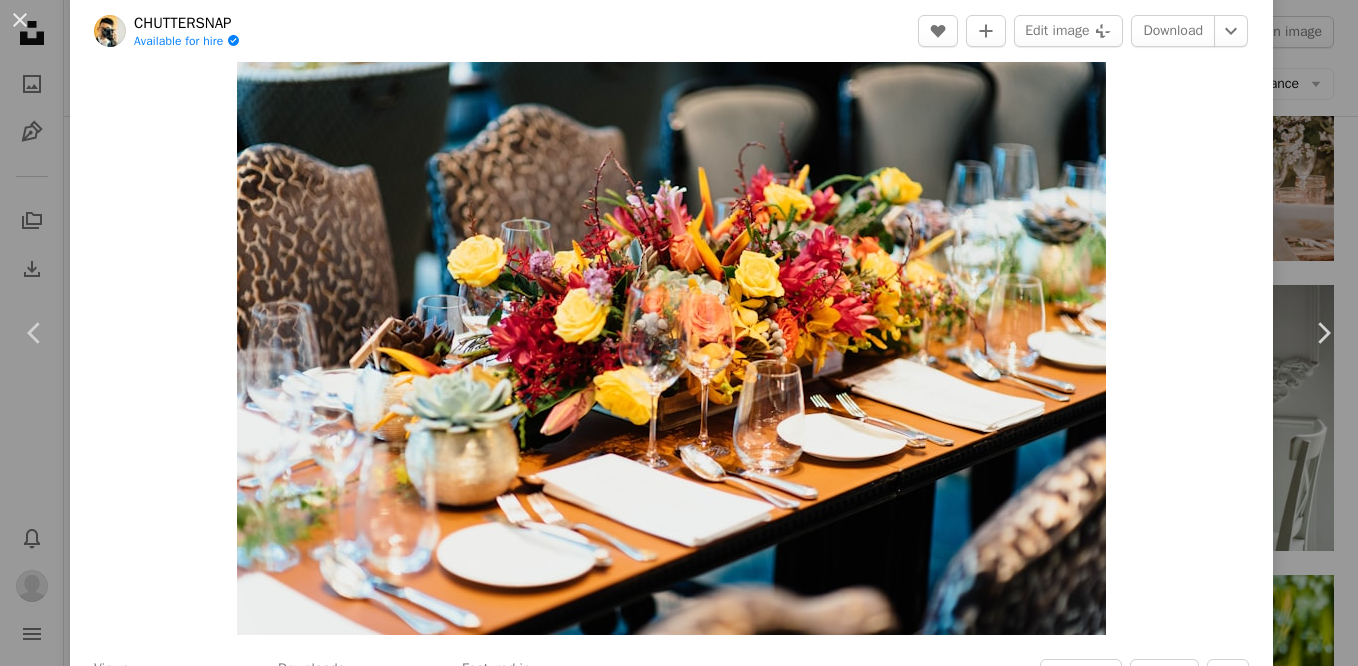 click on "An X shape Chevron left Chevron right [FIRST] Available for hire A checkmark inside of a circle A heart A plus sign Edit image   Plus sign for Unsplash+ Download Chevron down Zoom in Views 745,933 Downloads 3,929 Featured in Photos A forward-right arrow Share Info icon Info More Actions Calendar outlined Published on  December 17, 2017 Camera NIKON CORPORATION, NIKON D750 Safety Free to use under the  Unsplash License flowers table chair floral flower food rose plant restaurant furniture cake glass dessert blossom keyboard flower bouquet electronics pottery meal flora Browse premium related images on iStock  |  Save 20% with code UNSPLASH20 View more on iStock  ↗ Related images A heart A plus sign [FIRST] Available for hire A checkmark inside of a circle Arrow pointing down A heart A plus sign [FIRST] Available for hire A checkmark inside of a circle Arrow pointing down A heart A plus sign [FIRST] [LAST] Available for hire A checkmark inside of a circle Arrow pointing down A heart A plus sign" at bounding box center [679, 333] 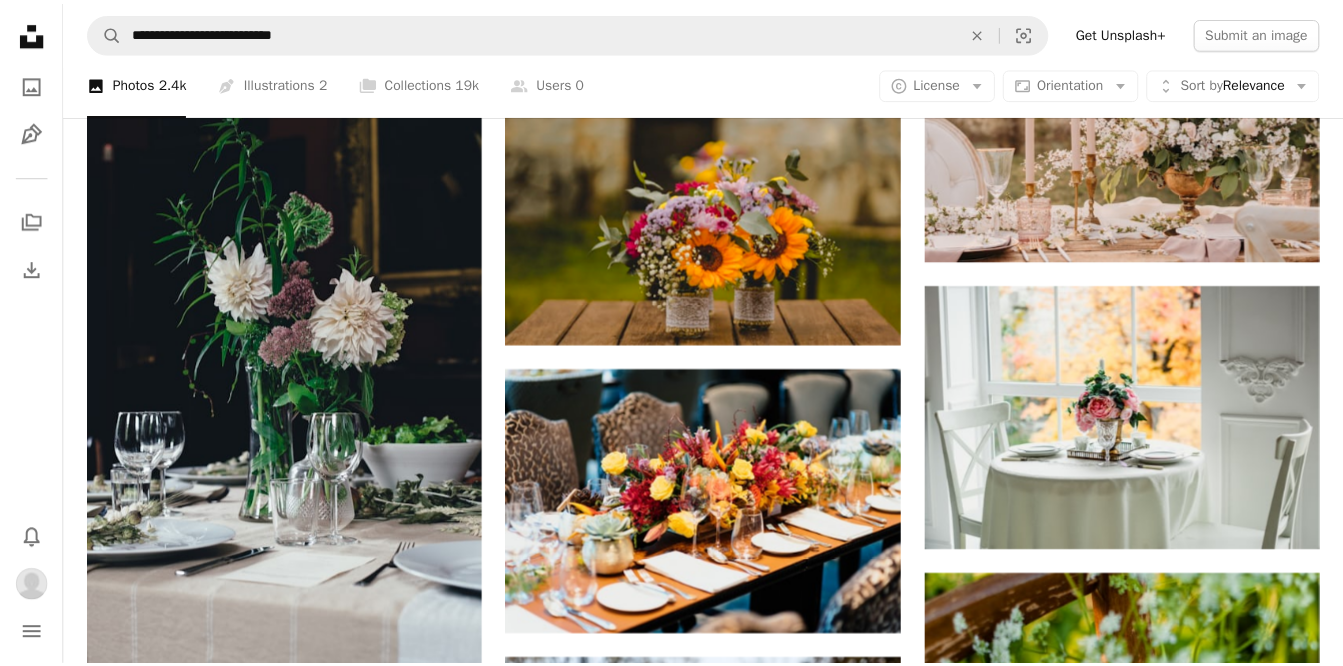 scroll, scrollTop: 44738, scrollLeft: 0, axis: vertical 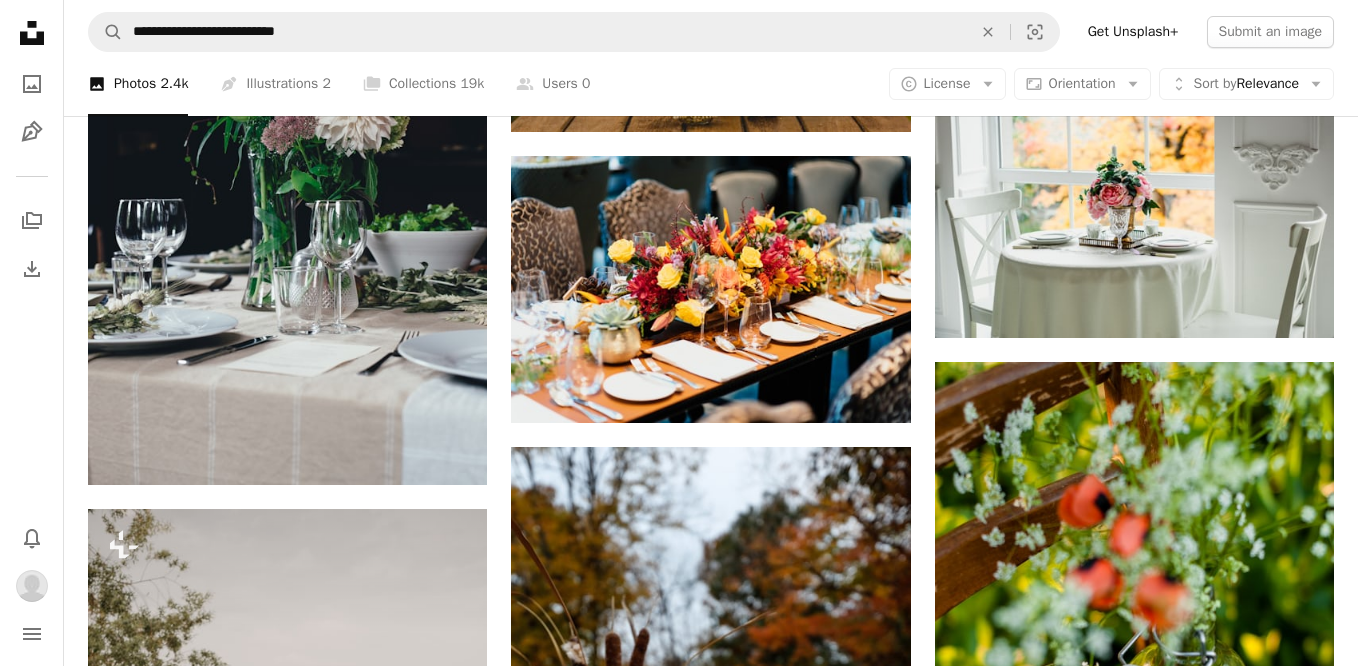 click on "An X shape Premium, ready to use images. Get unlimited access. A plus sign Members-only content added monthly A plus sign Unlimited royalty-free downloads A plus sign Illustrations  New A plus sign Enhanced legal protections – –––– – –––– – –––– – –––– ––––. Get  Unsplash+ –     –  –––– – ––– –––– –  –––– –– –     –  –––– – ––– –––– –  –––– ––" at bounding box center (679, 5139) 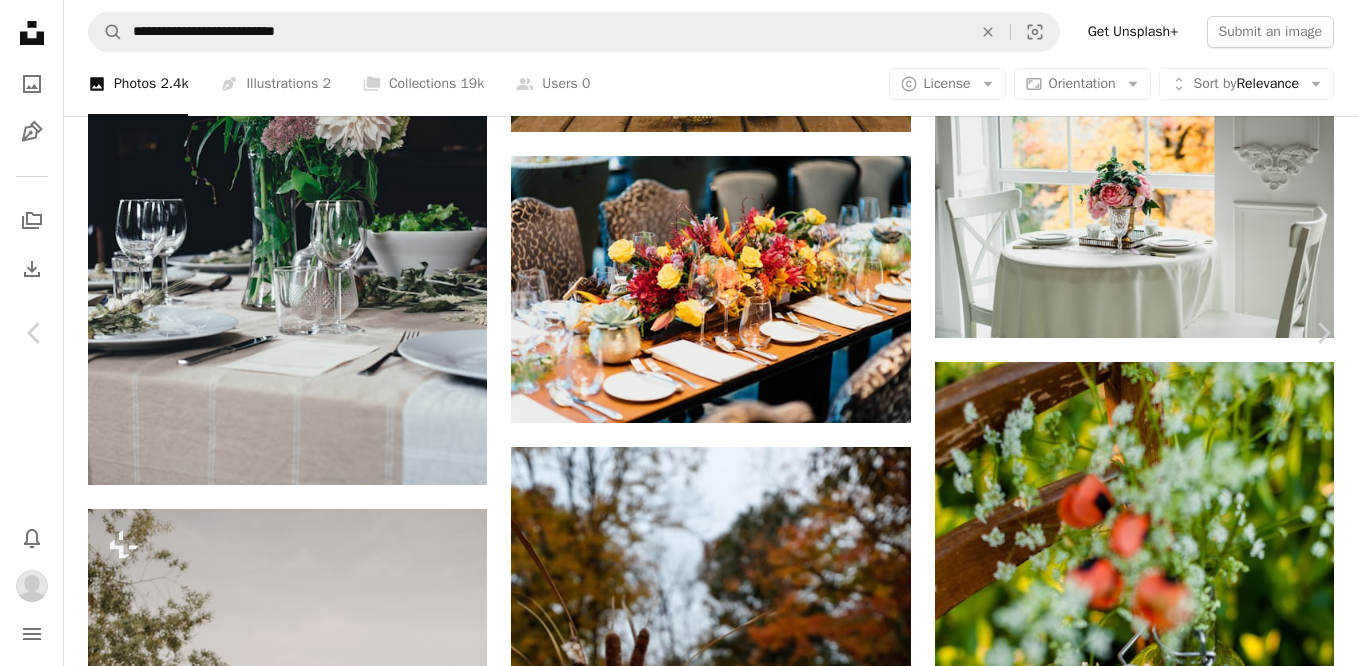click on "An X shape Chevron left Chevron right [FIRST] [LAST] For  Unsplash+ A heart A plus sign Edit image   Plus sign for Unsplash+ A lock   Purchase Zoom in A forward-right arrow Share More Actions Calendar outlined Published on  January 27, 2023 Safety Licensed under the  Unsplash+ License table setting wedding table weddings outdoor wedding lilac flowers wedding table setting intimate wedding From this series Chevron right Plus sign for Unsplash+ Plus sign for Unsplash+ Plus sign for Unsplash+ Plus sign for Unsplash+ Plus sign for Unsplash+ Plus sign for Unsplash+ Plus sign for Unsplash+ Plus sign for Unsplash+ Plus sign for Unsplash+ Plus sign for Unsplash+ Related images Plus sign for Unsplash+ A heart A plus sign [FIRST] [LAST] For  Unsplash+ A lock   Purchase Plus sign for Unsplash+ A heart A plus sign [FIRST] [LAST] For  Unsplash+ A lock   Purchase Plus sign for Unsplash+ A heart A plus sign [FIRST] [LAST] For  Unsplash+ A lock   Purchase Plus sign for Unsplash+" at bounding box center [679, 5139] 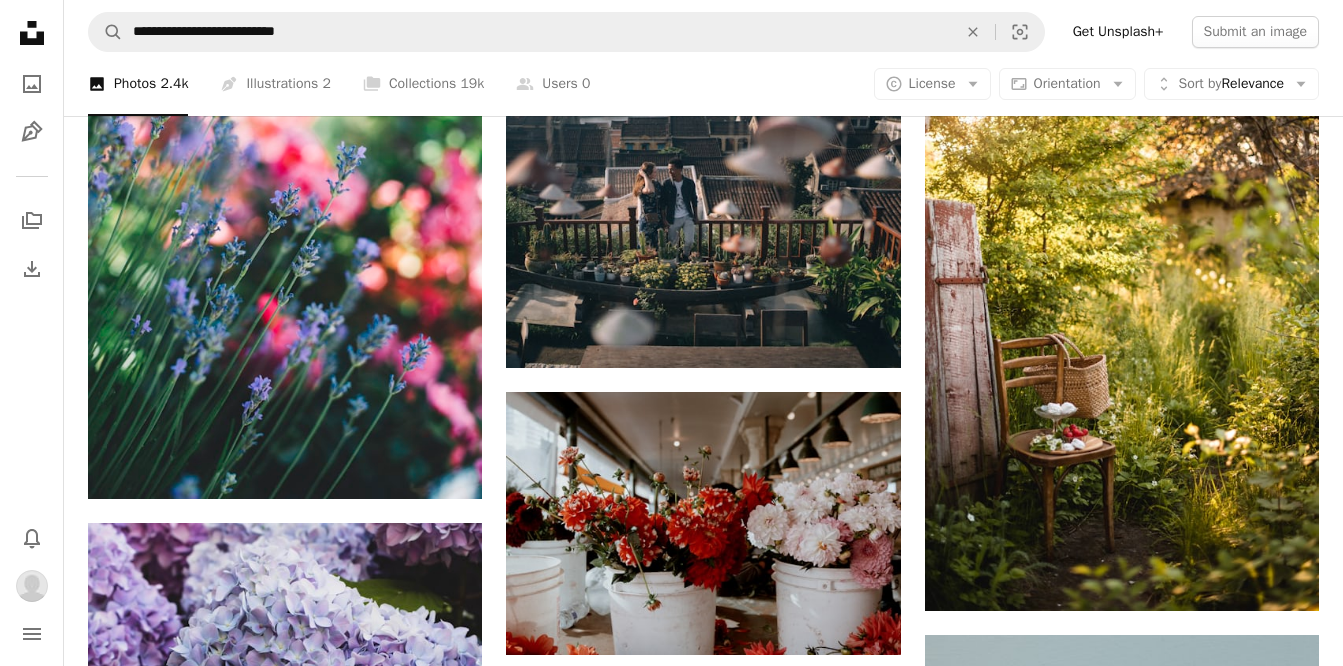scroll, scrollTop: 48355, scrollLeft: 0, axis: vertical 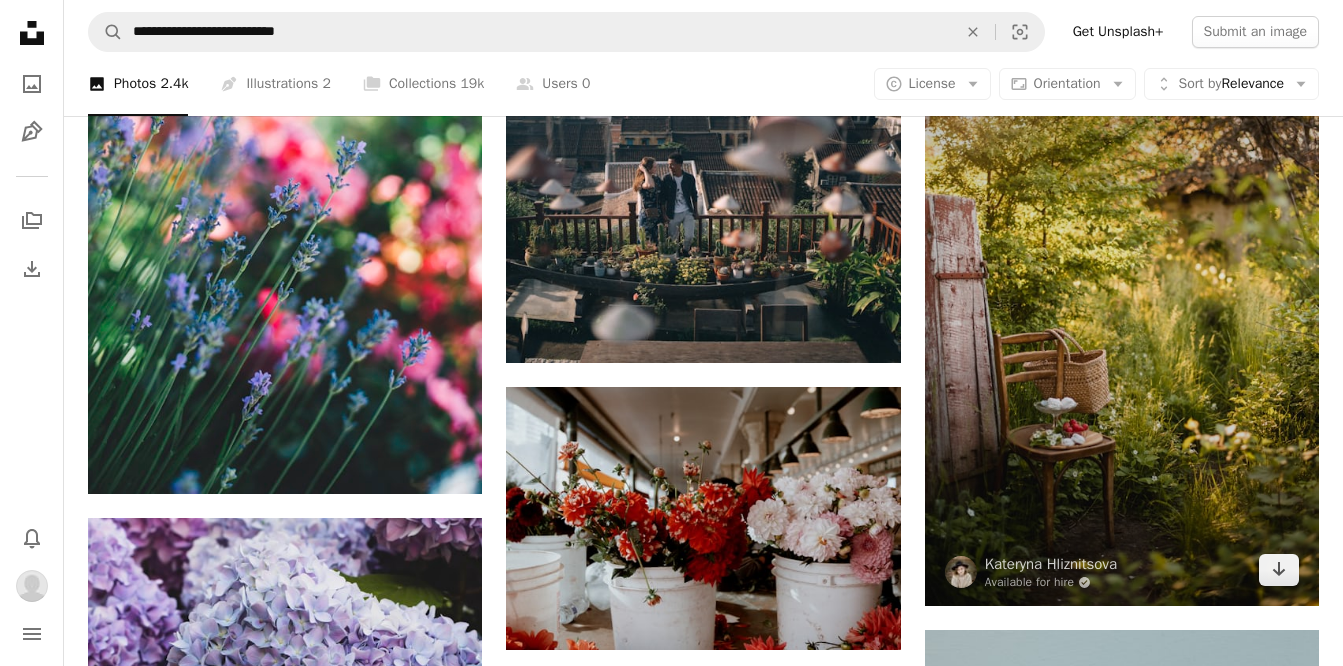 click at bounding box center [1122, 311] 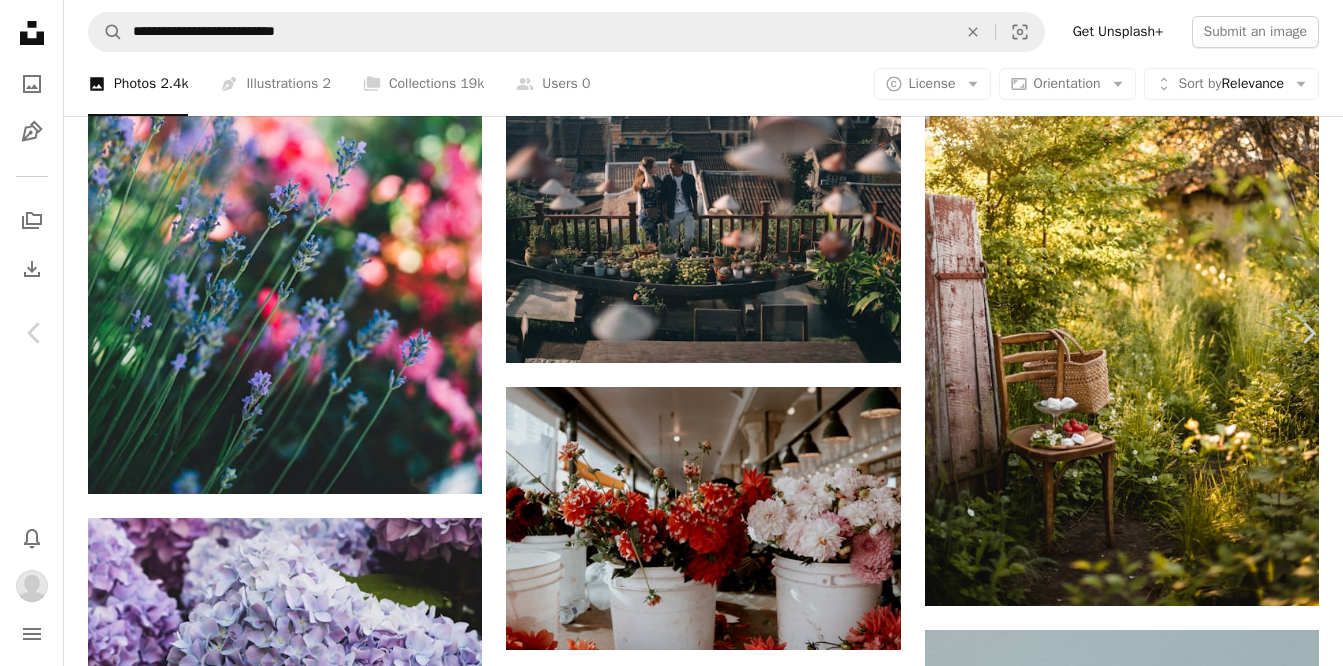 scroll, scrollTop: 48811, scrollLeft: 0, axis: vertical 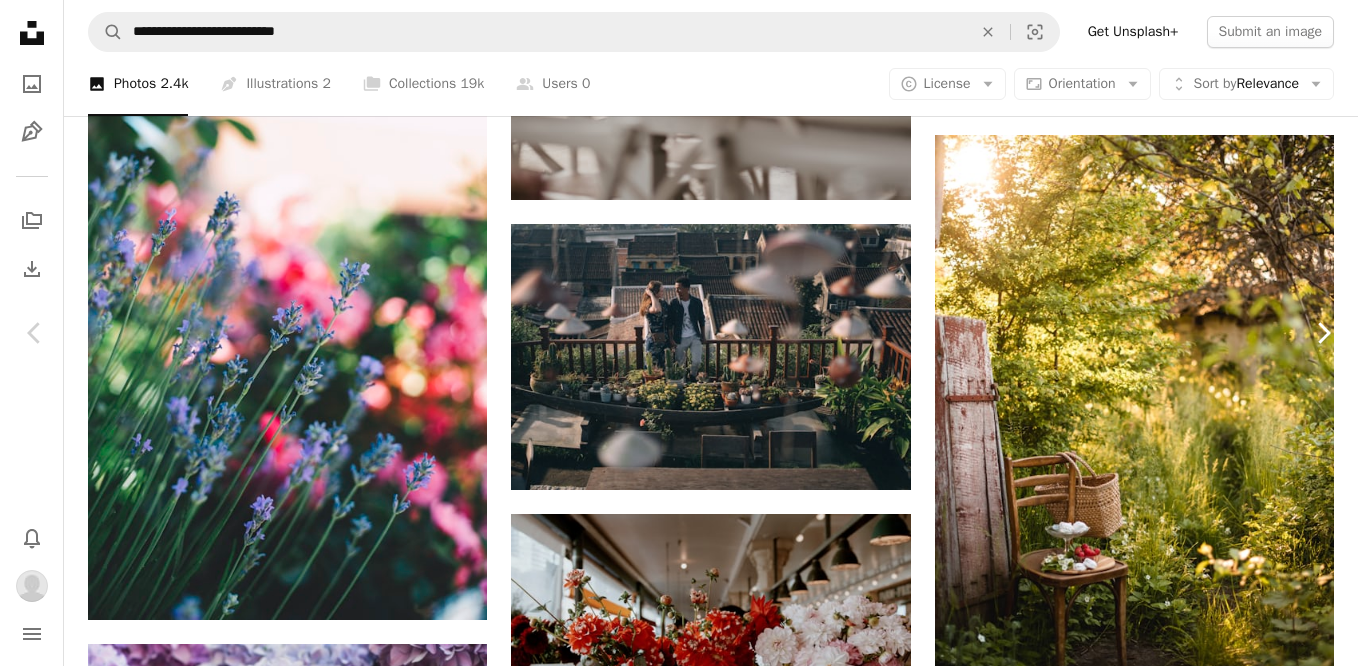 click on "Chevron right" at bounding box center [1323, 333] 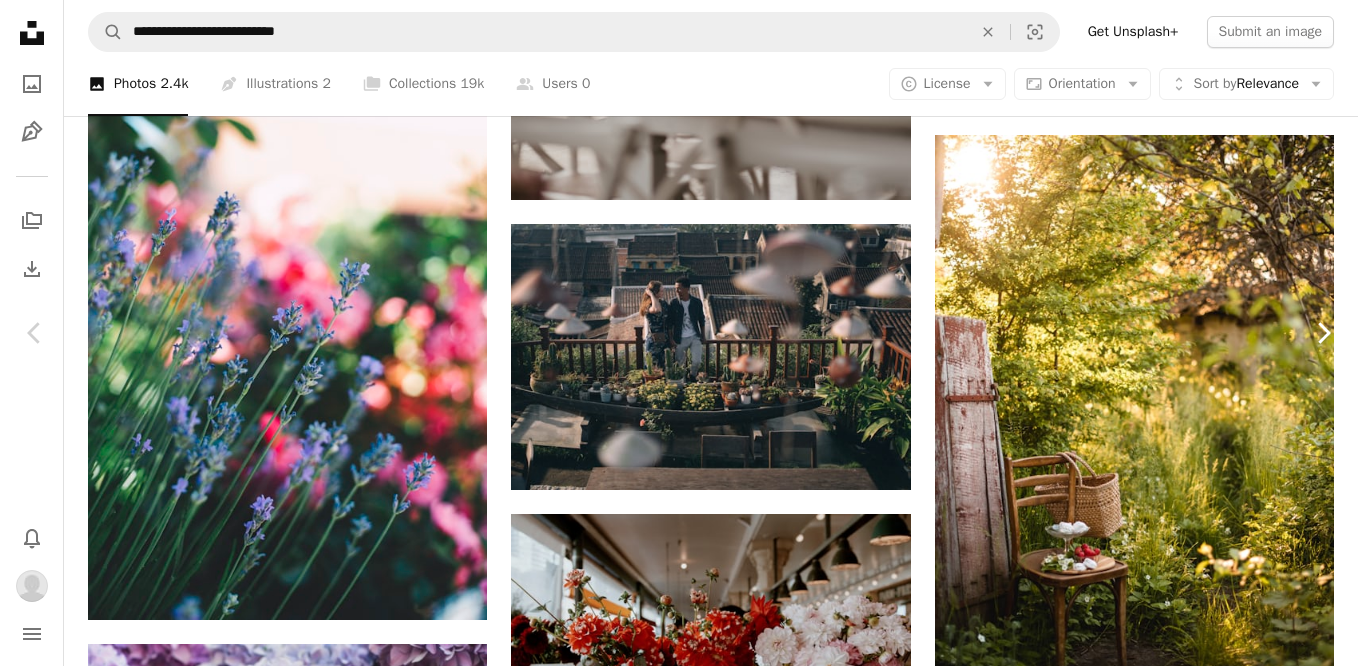 click on "Chevron right" at bounding box center [1323, 333] 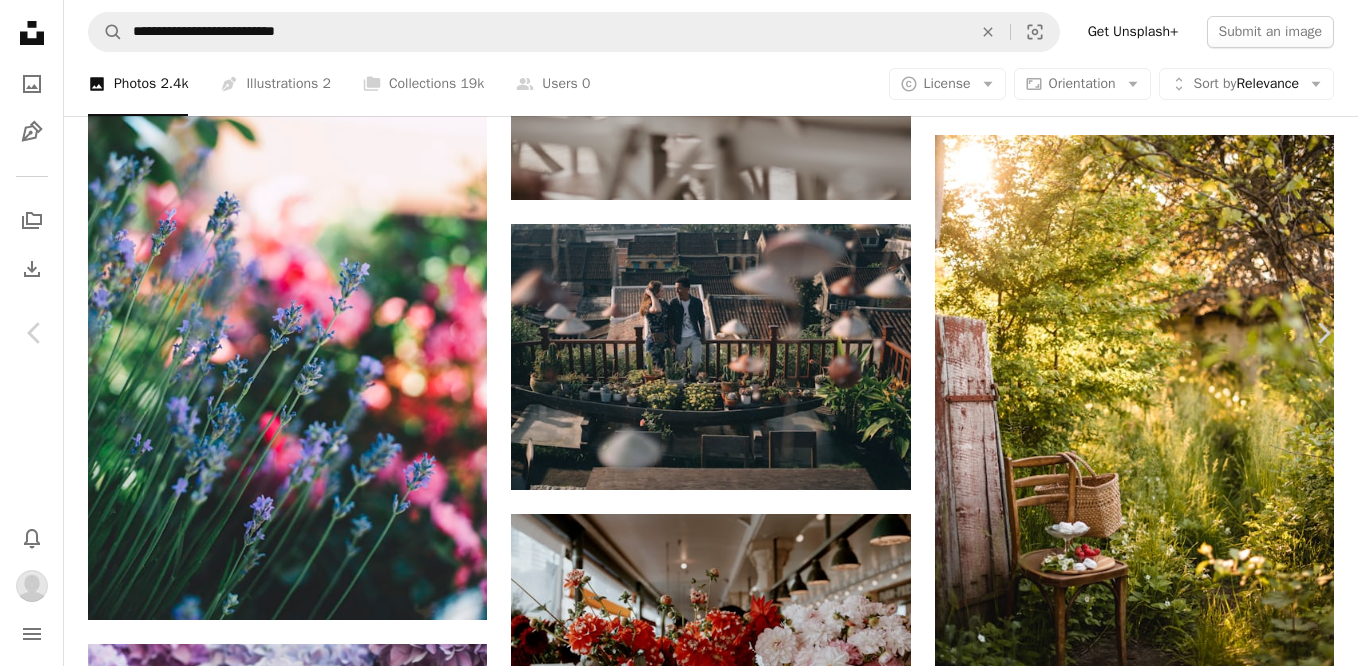 click on "An X shape" at bounding box center [20, 20] 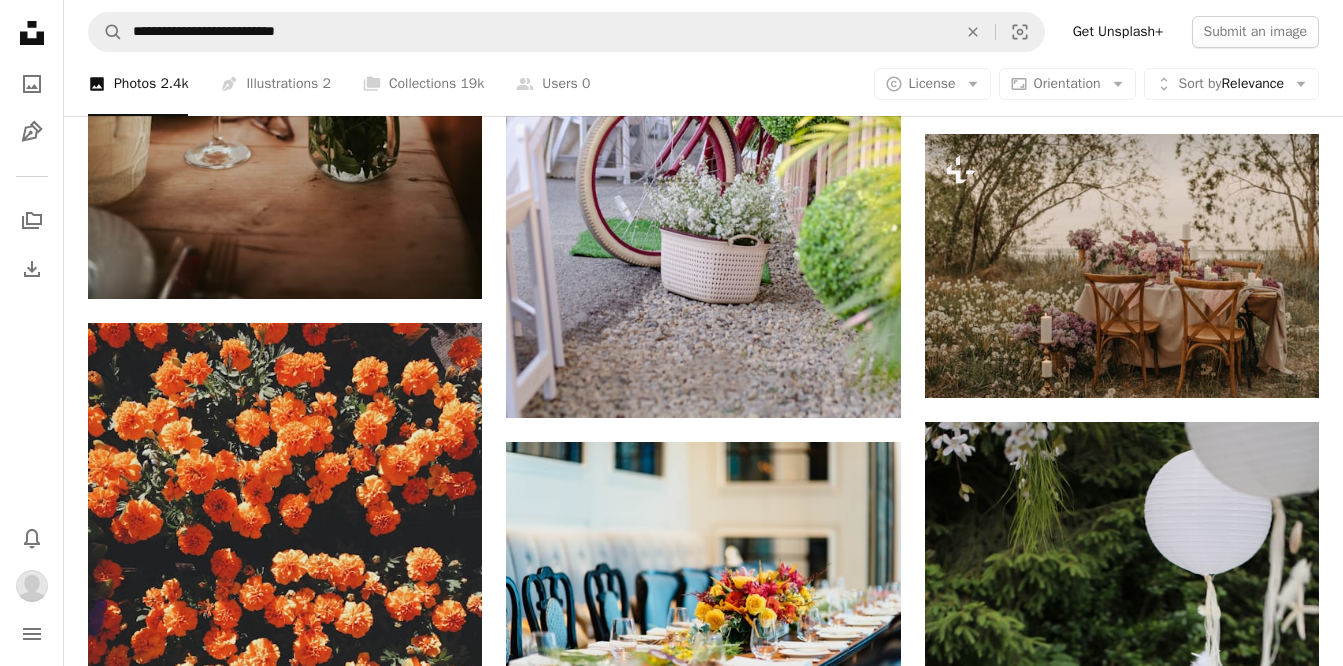 scroll, scrollTop: 52779, scrollLeft: 0, axis: vertical 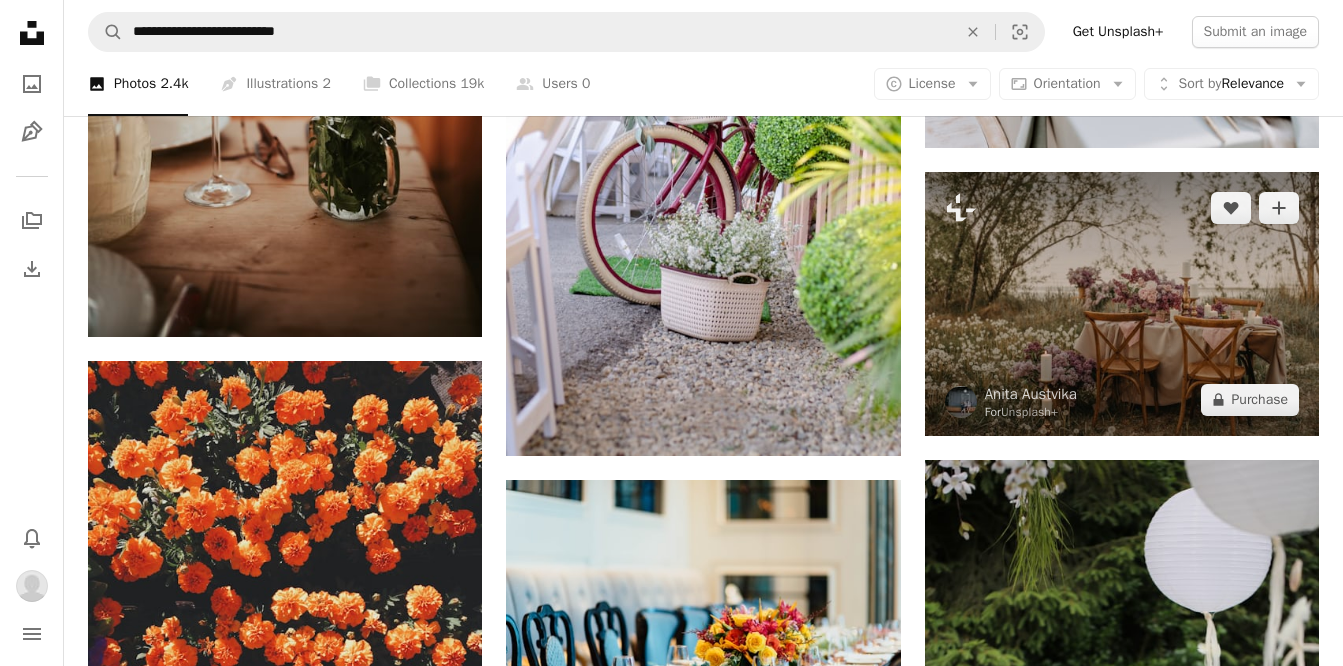 click at bounding box center [1122, 303] 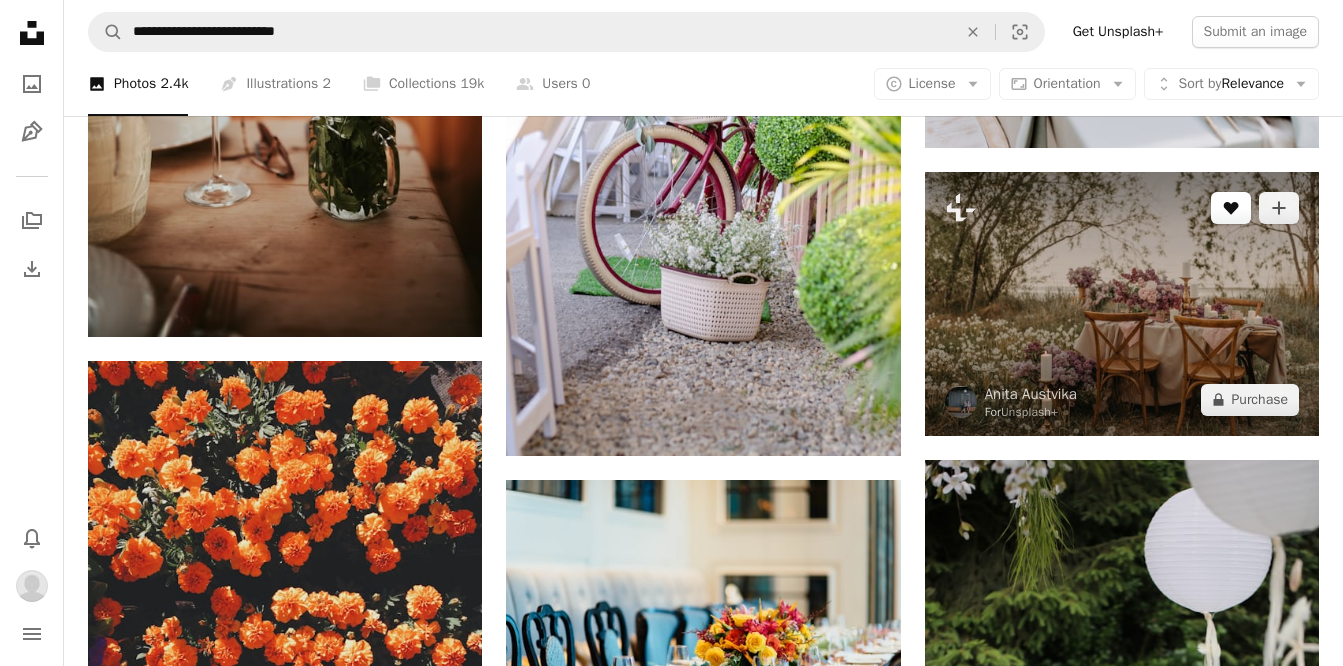 click on "A heart" 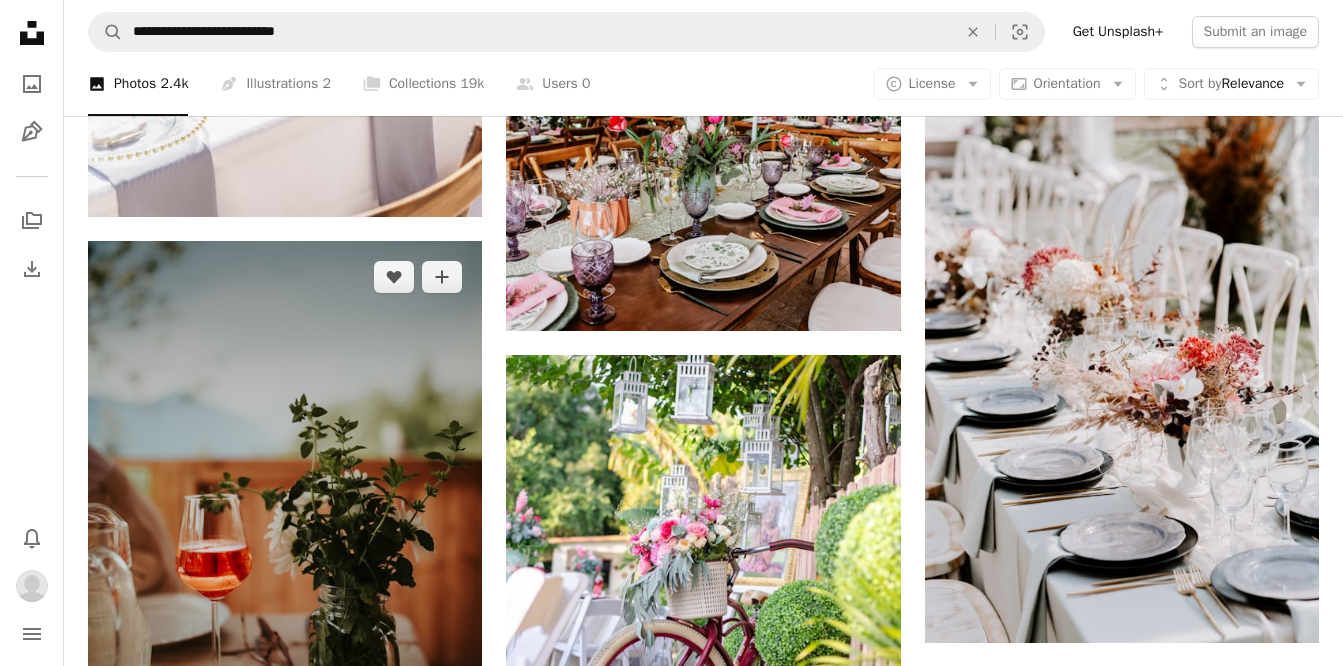 scroll, scrollTop: 52278, scrollLeft: 0, axis: vertical 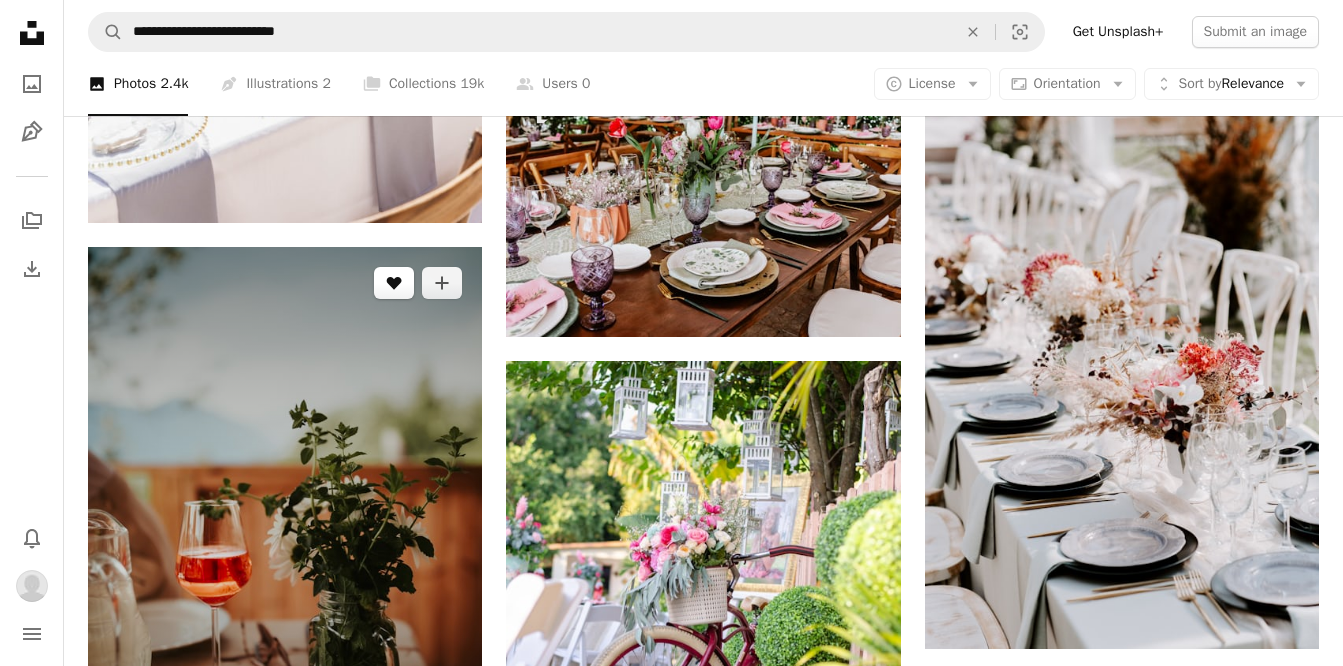 click on "A heart" 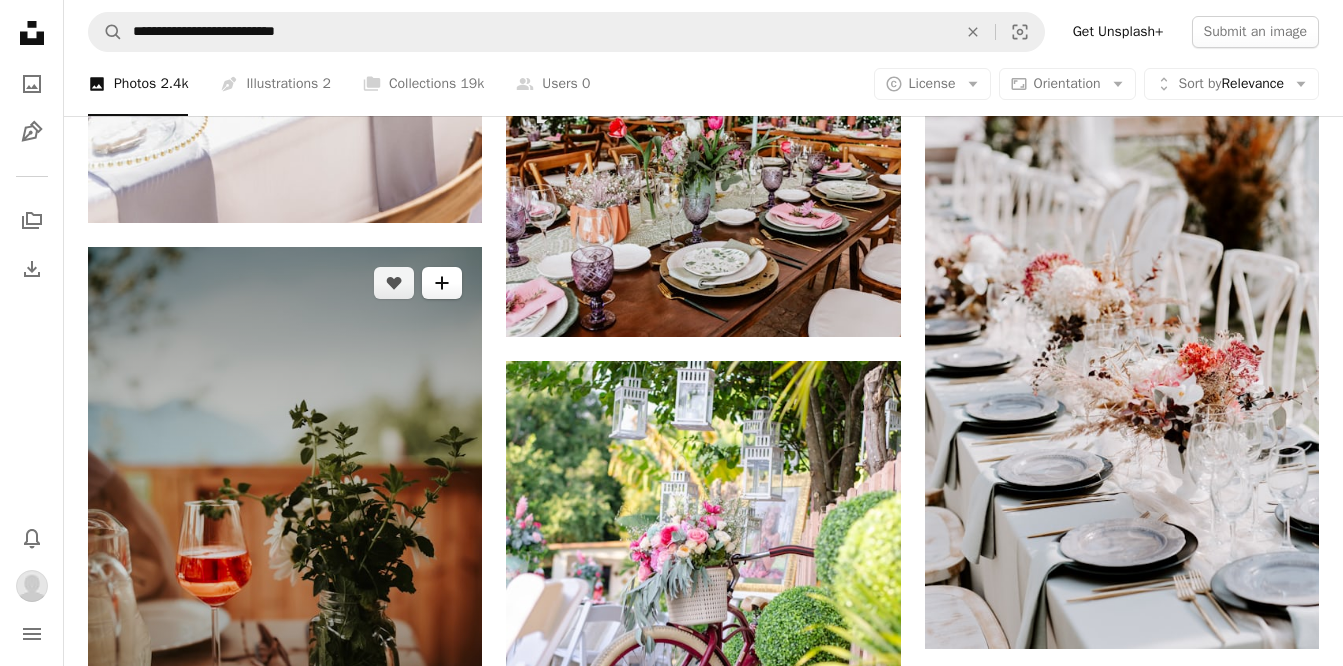 click on "A heart" 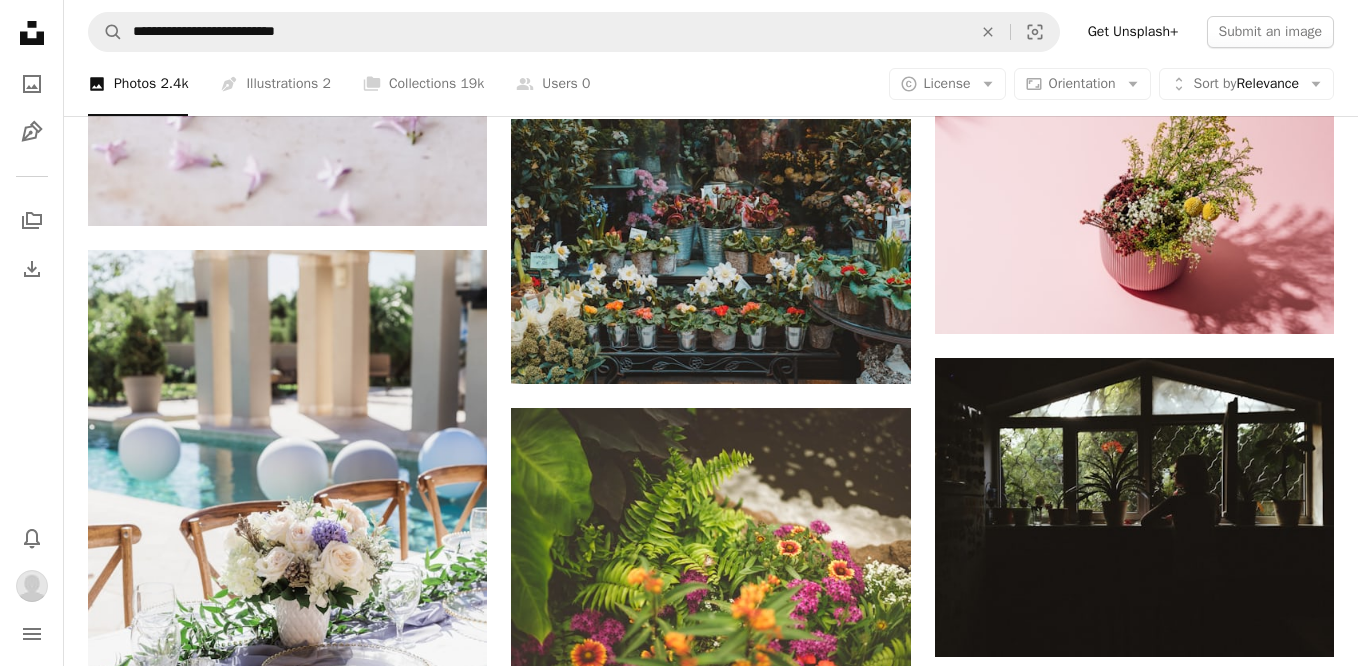 click on "21 photos" at bounding box center [845, 6956] 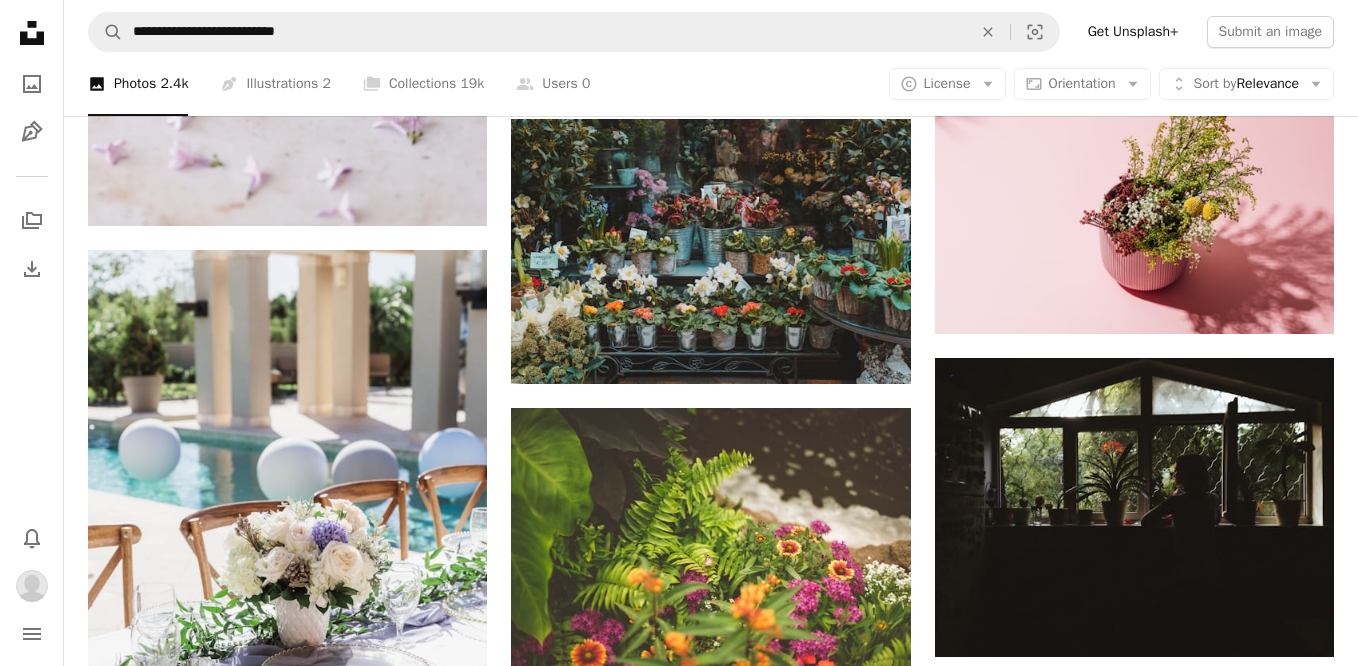 click on "22 photos" at bounding box center (845, 6956) 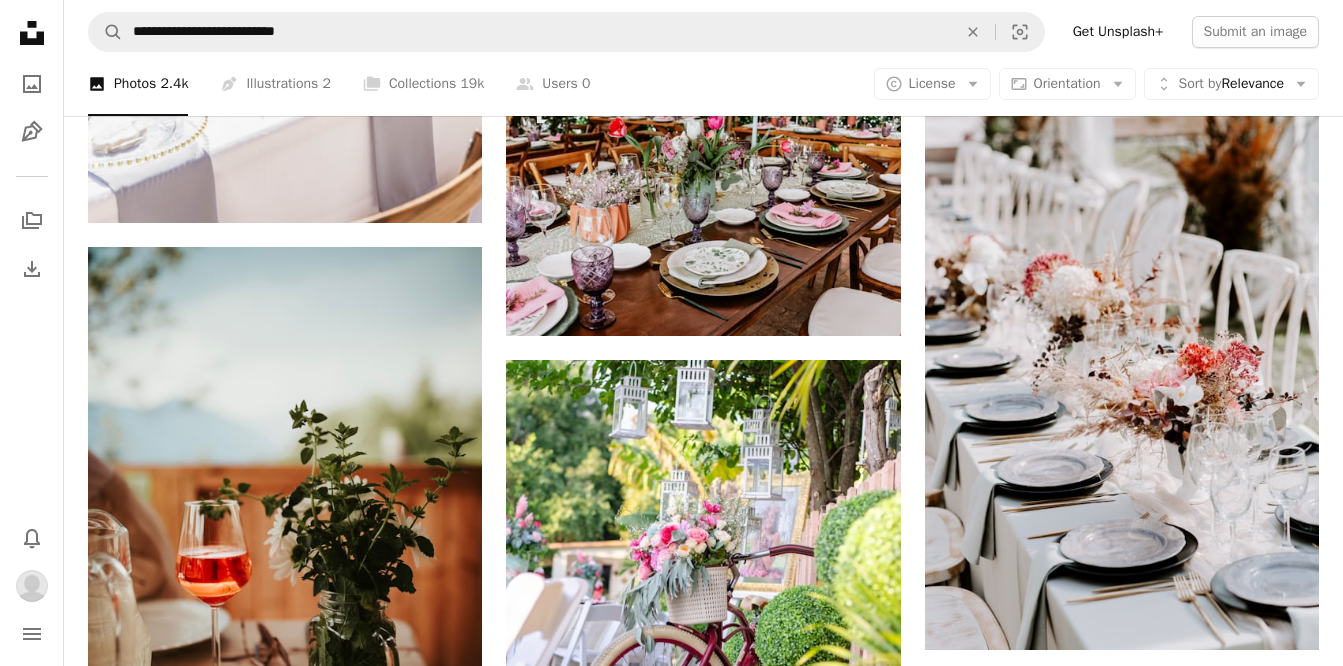scroll, scrollTop: 50177, scrollLeft: 0, axis: vertical 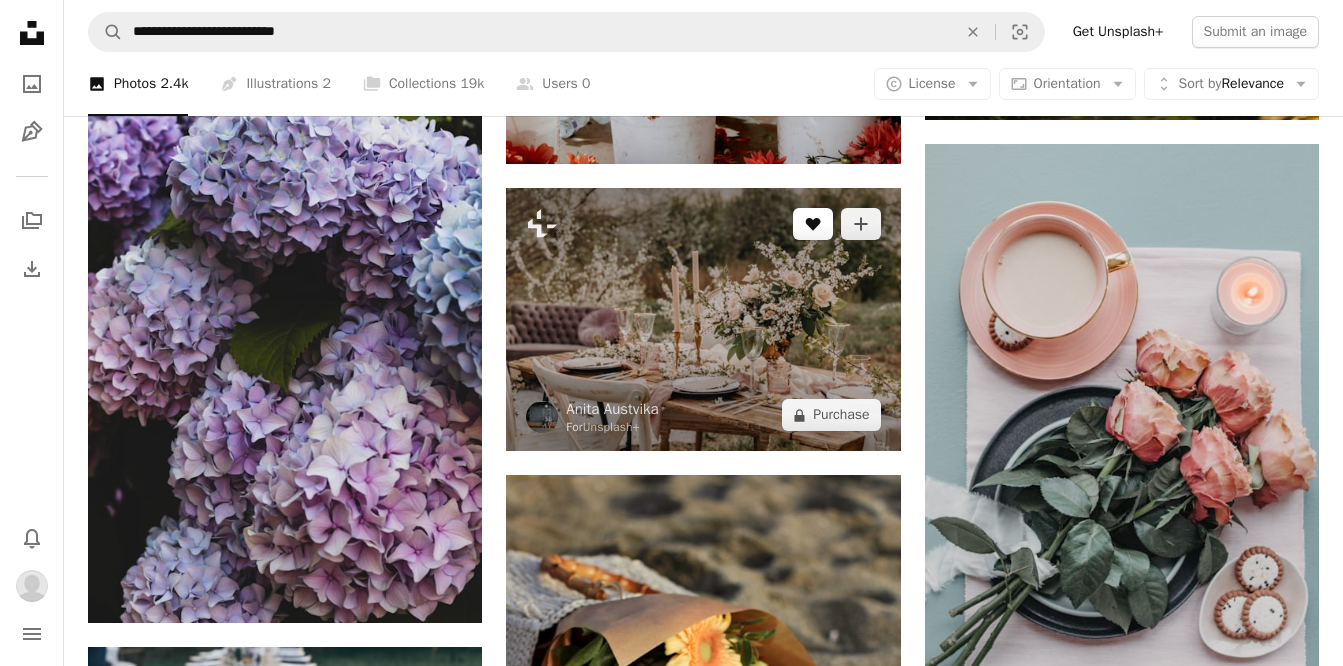 click on "A heart" 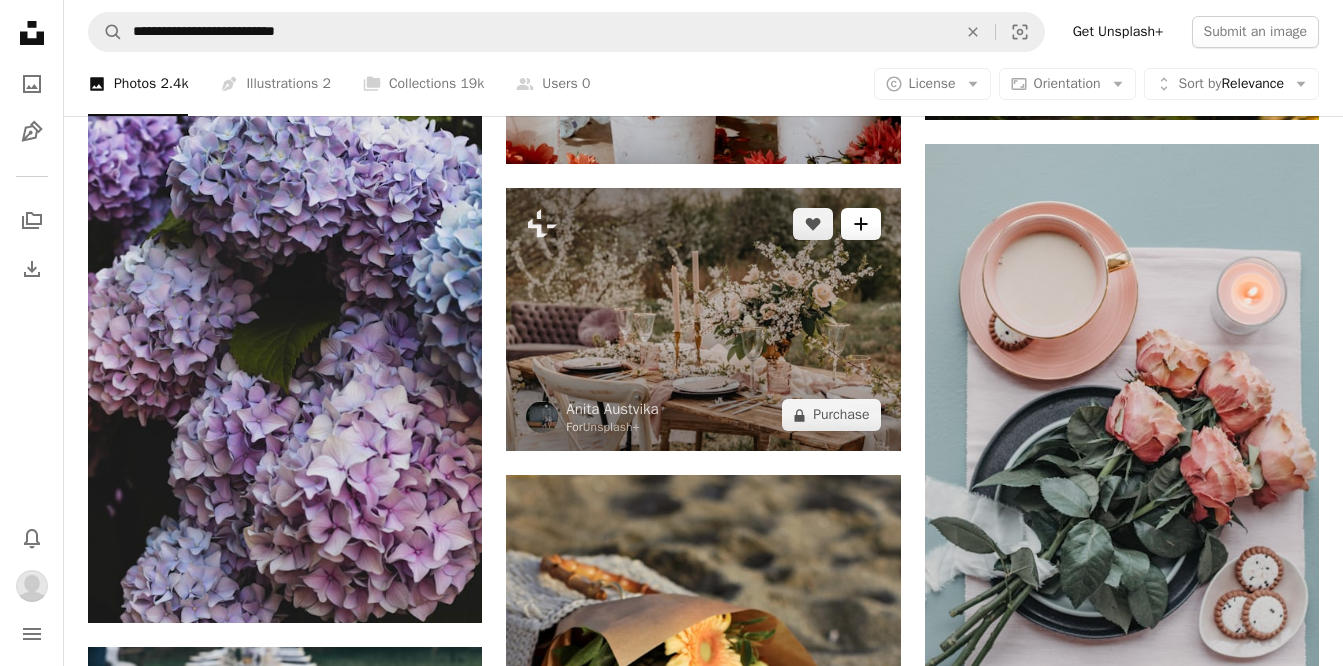 click on "A plus sign" 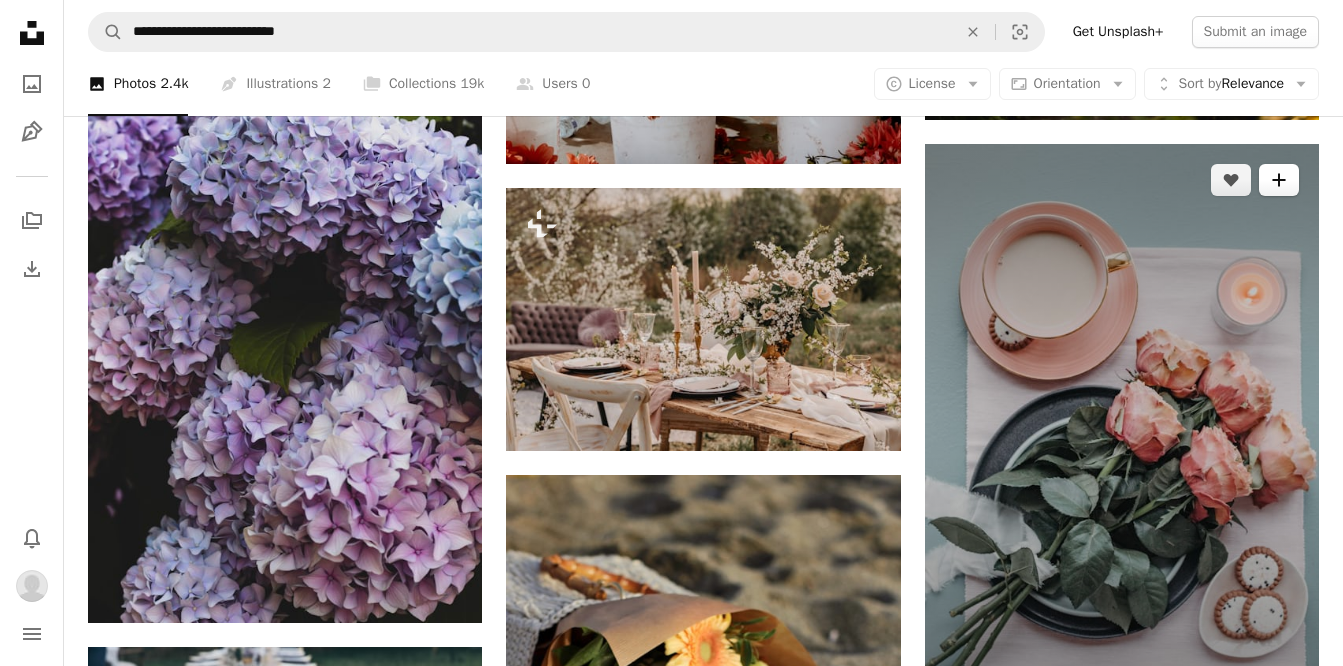 click 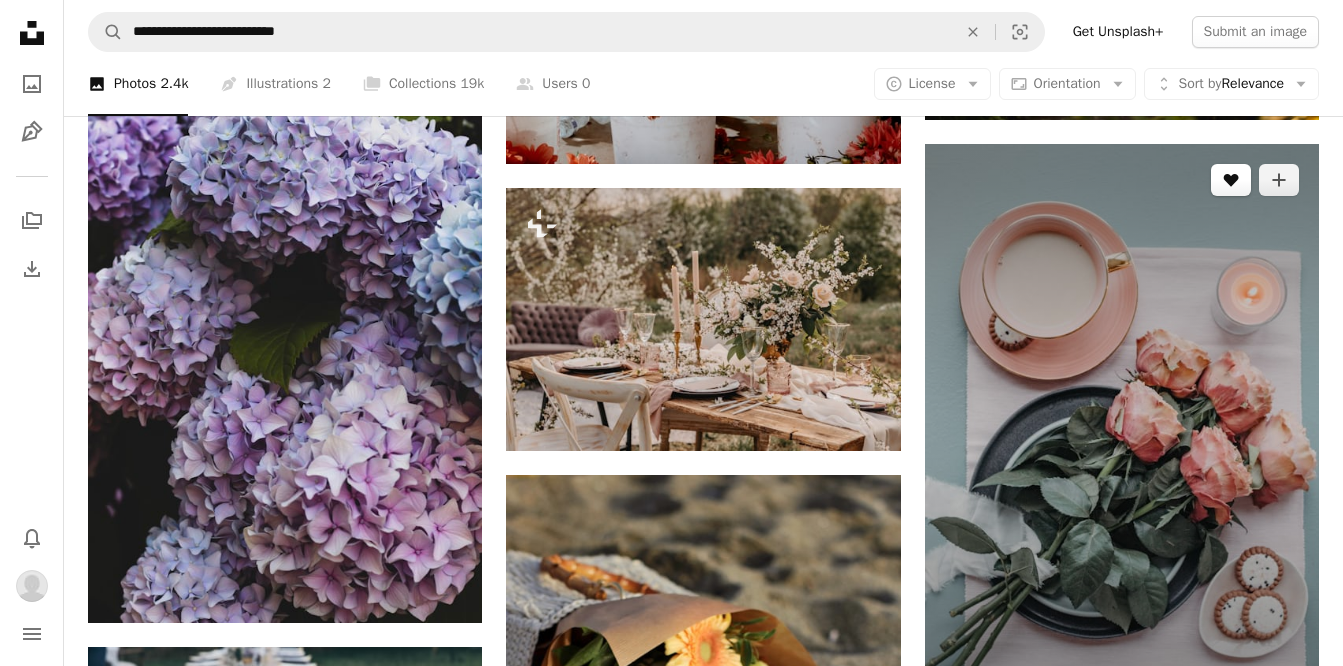 click on "A heart" 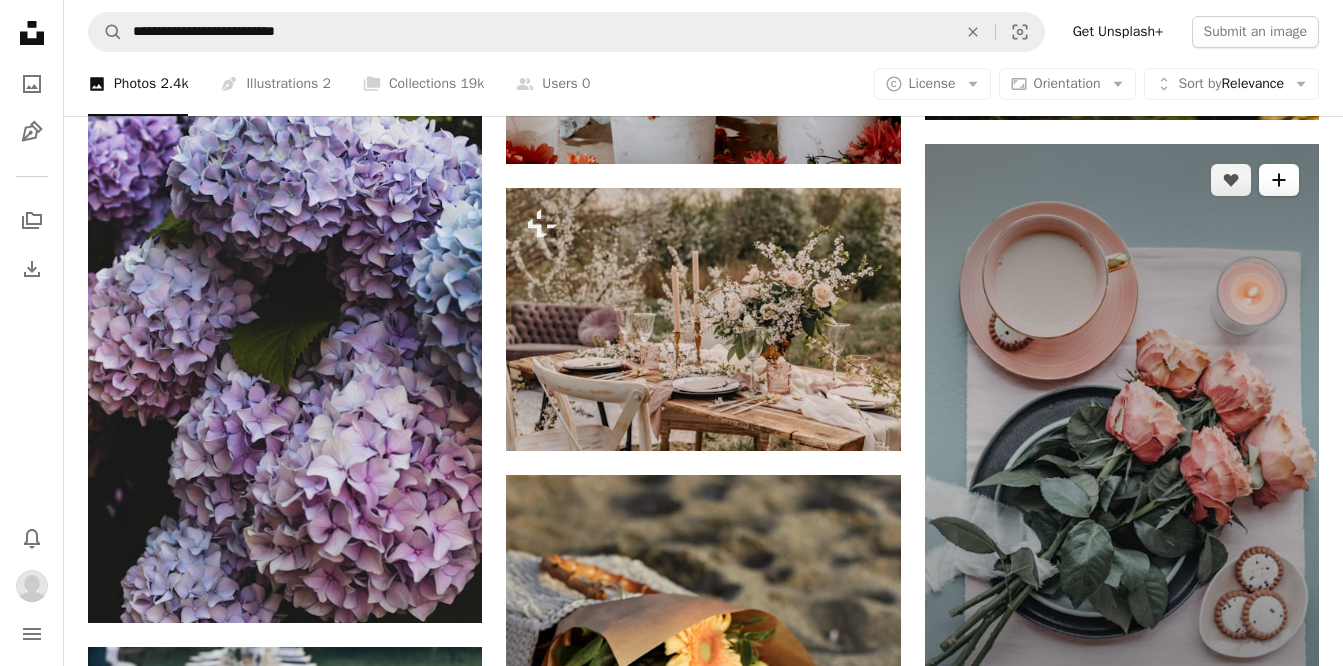 click 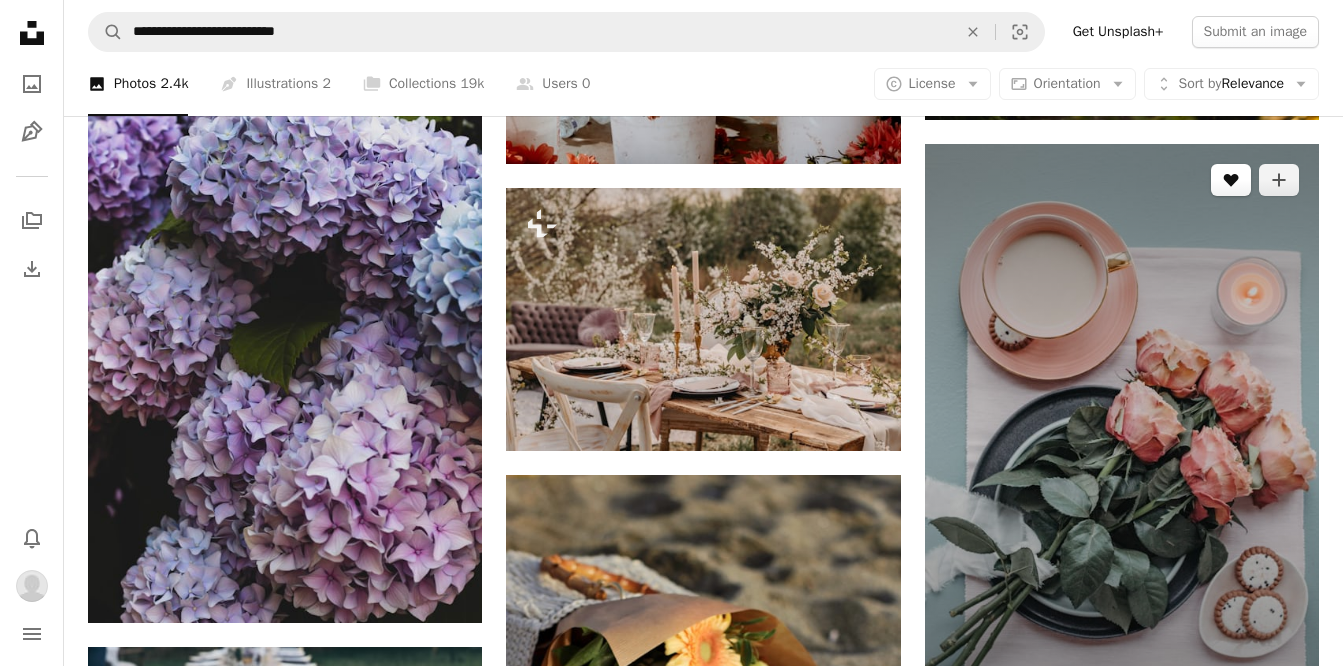 click 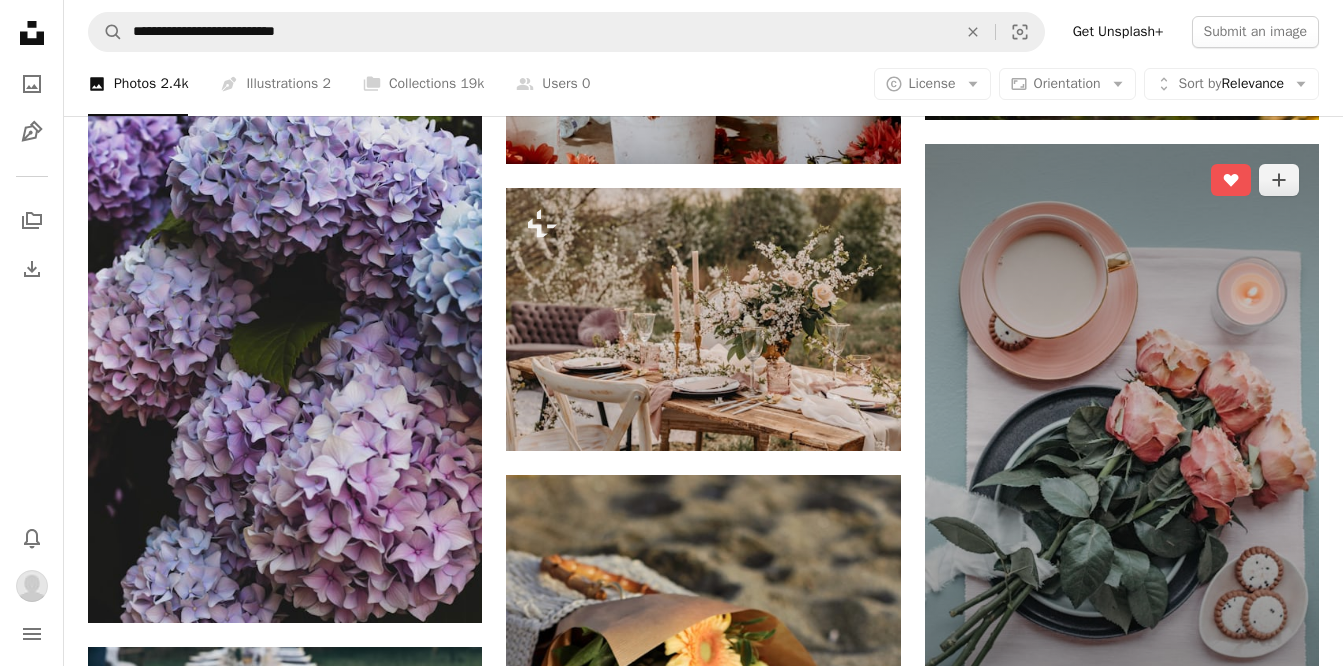 scroll, scrollTop: 48259, scrollLeft: 0, axis: vertical 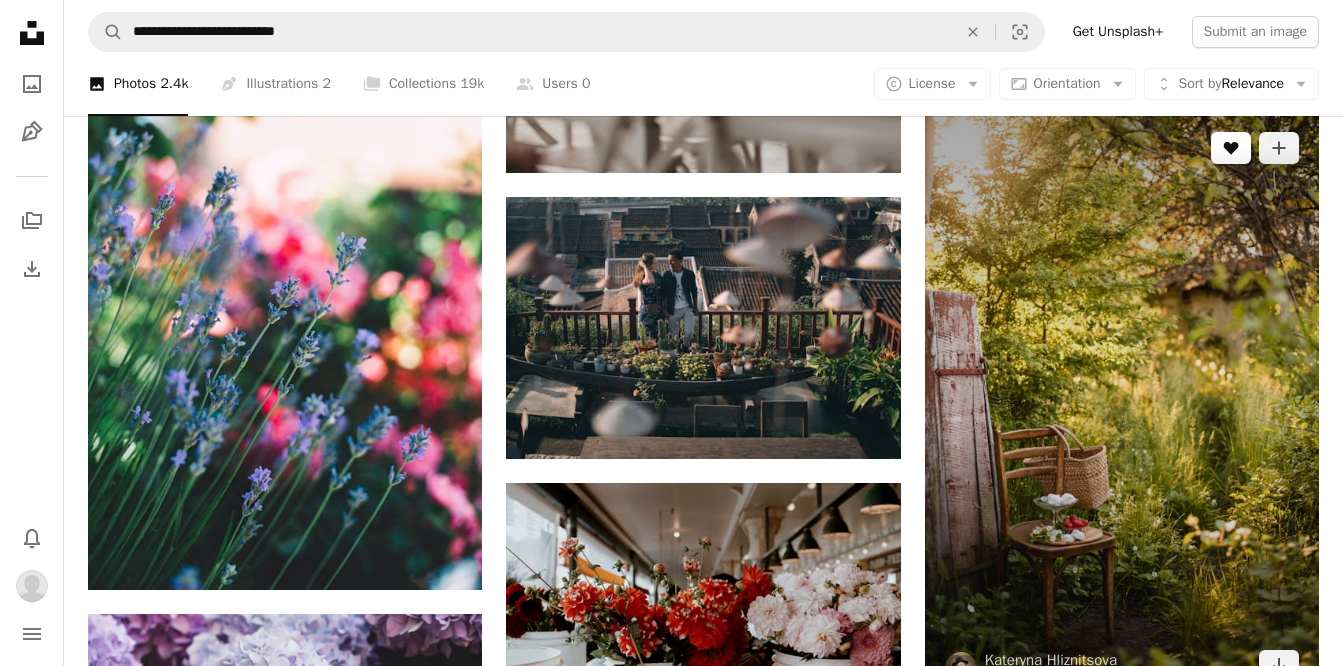 click 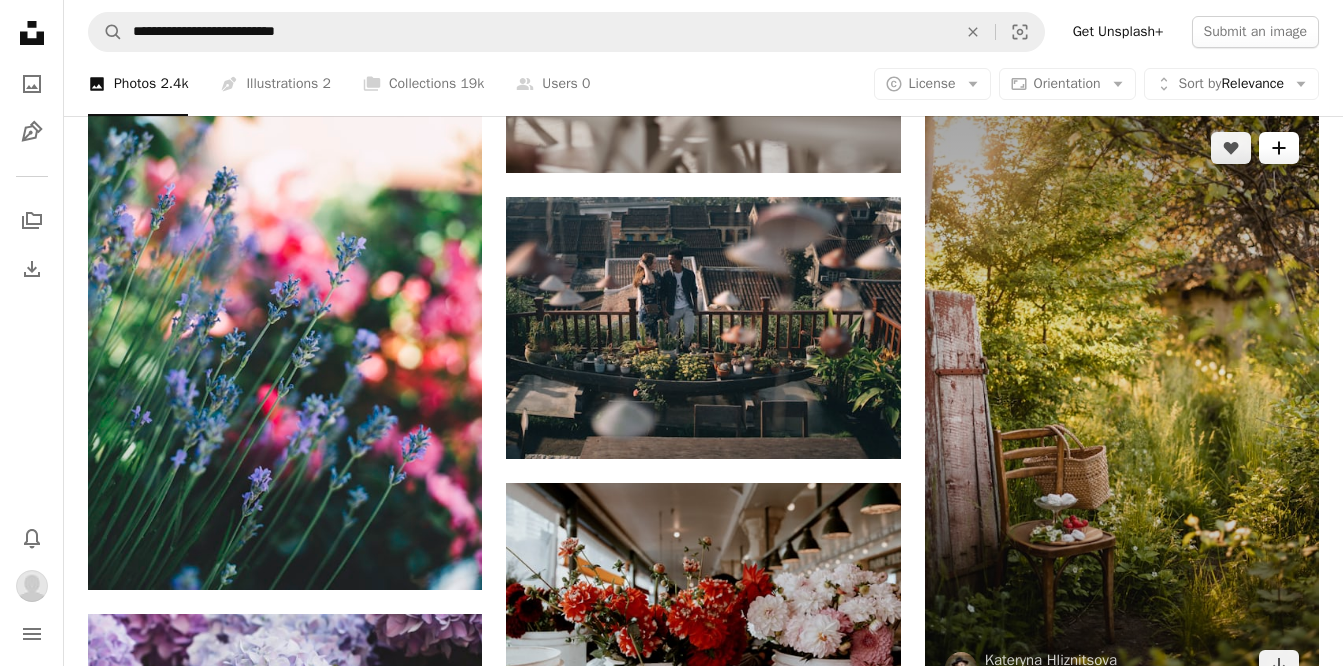 click 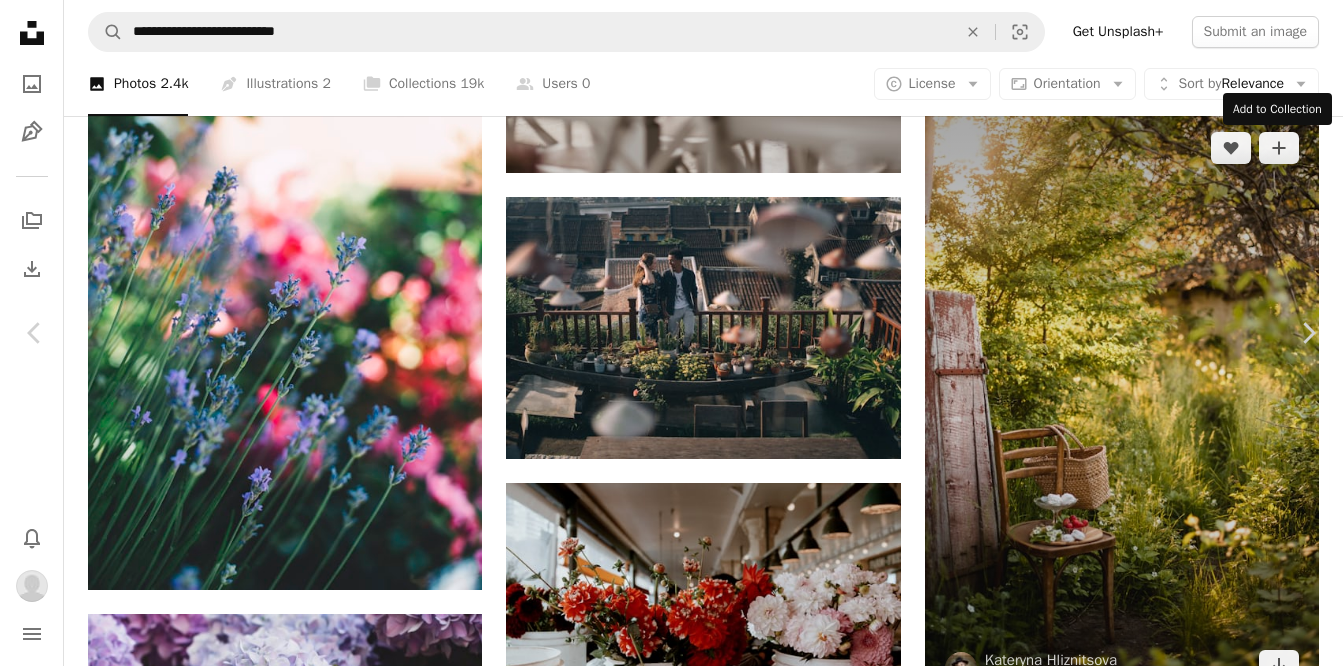 drag, startPoint x: 1287, startPoint y: 249, endPoint x: 1270, endPoint y: 244, distance: 17.720045 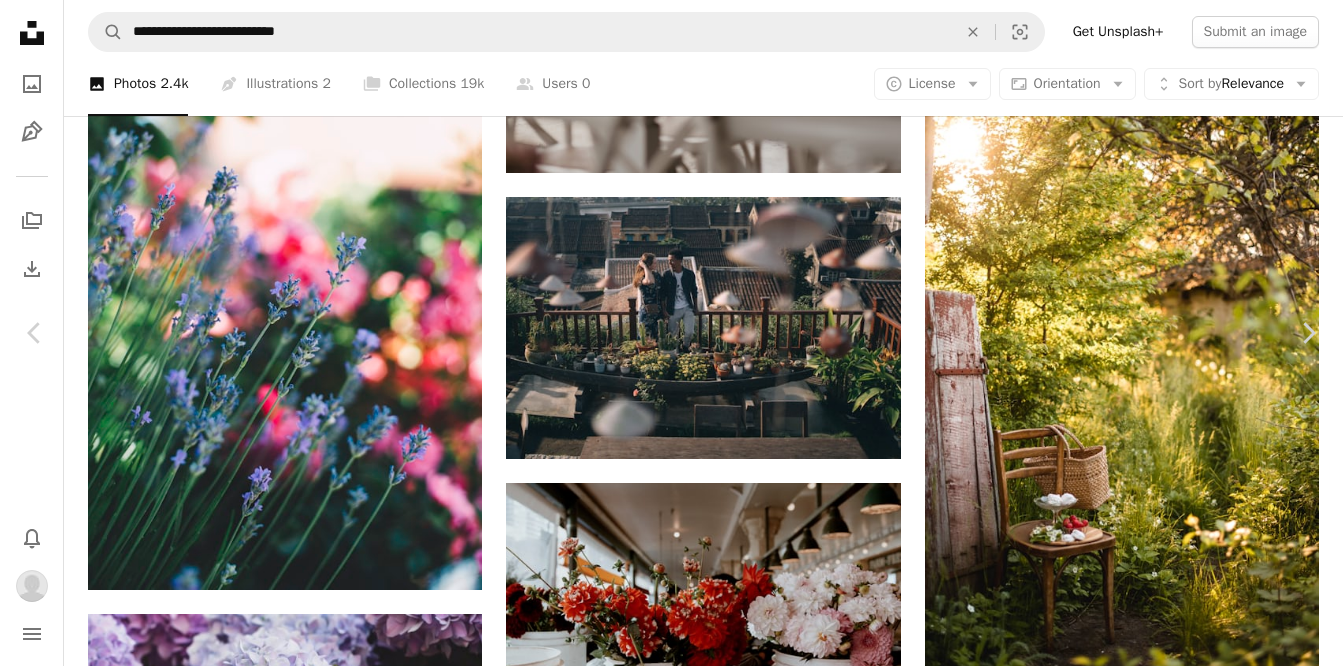 scroll, scrollTop: 48160, scrollLeft: 0, axis: vertical 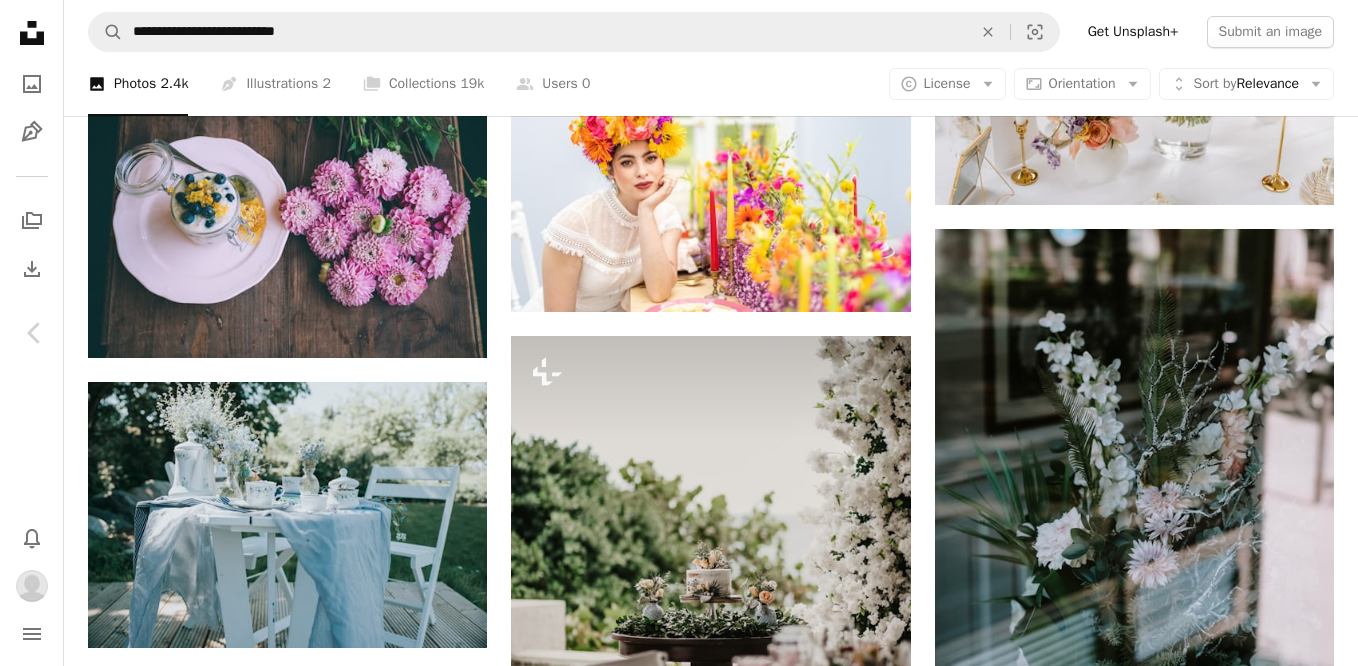 click on "Download" at bounding box center (1173, 10839) 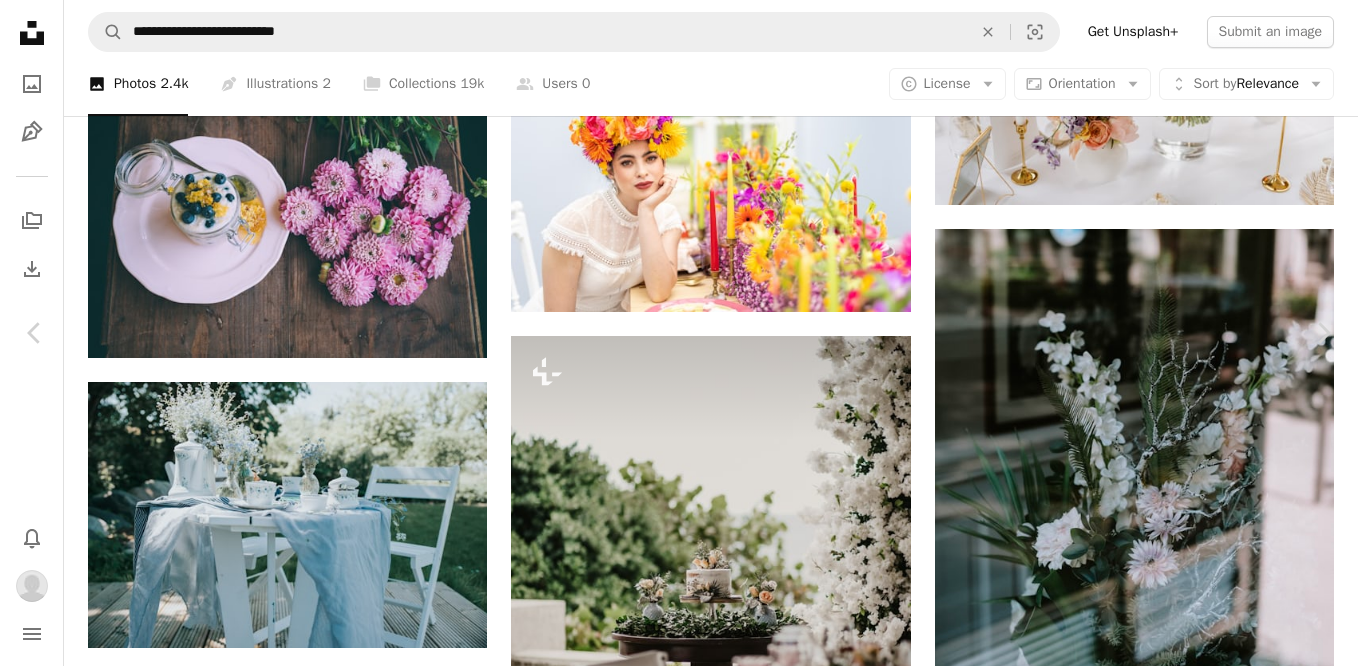 drag, startPoint x: 1293, startPoint y: 302, endPoint x: 19, endPoint y: 25, distance: 1303.7657 